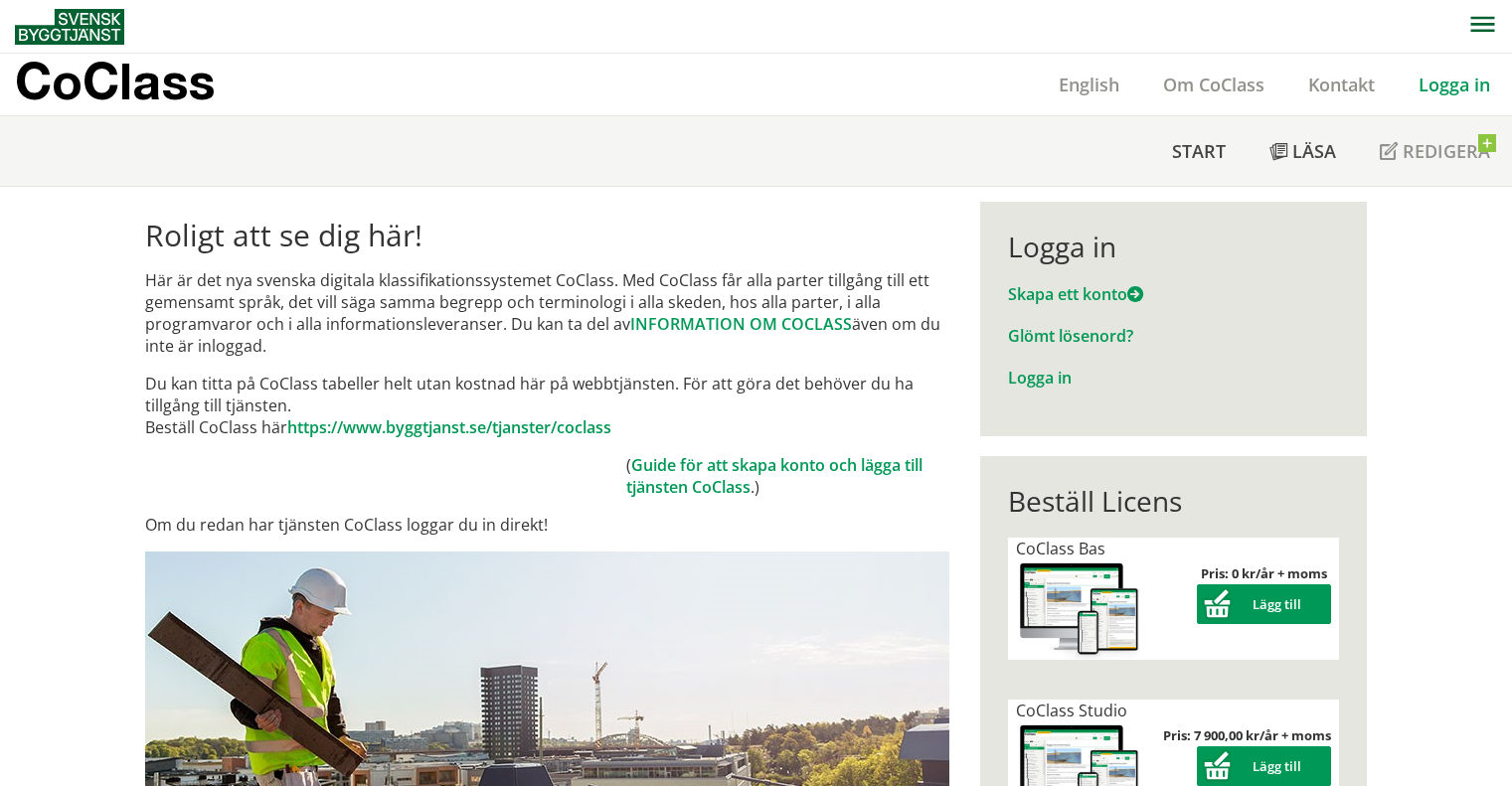 scroll, scrollTop: 0, scrollLeft: 0, axis: both 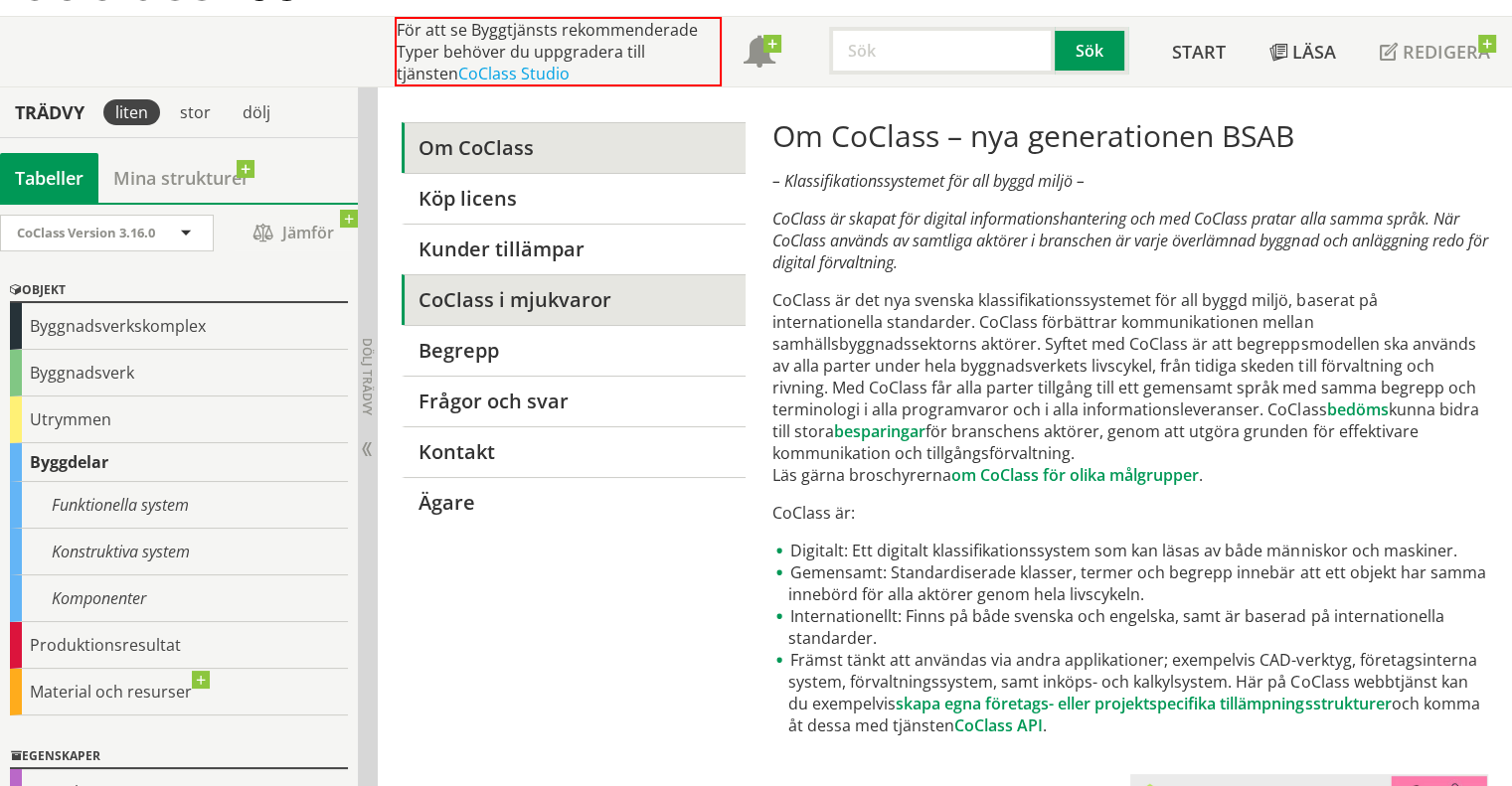 click on "CoClass i mjukvaror" at bounding box center [574, 299] 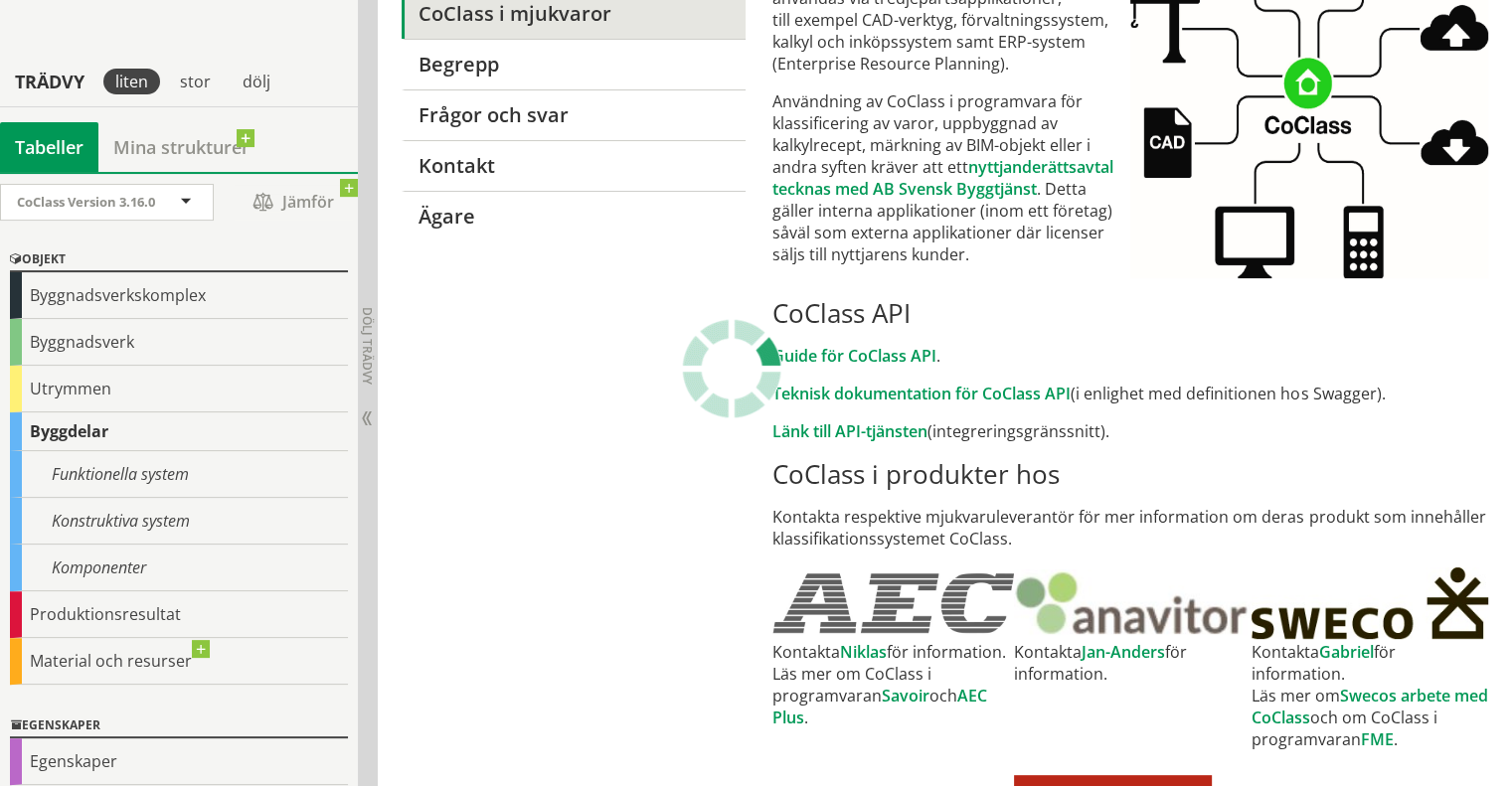 scroll, scrollTop: 342, scrollLeft: 0, axis: vertical 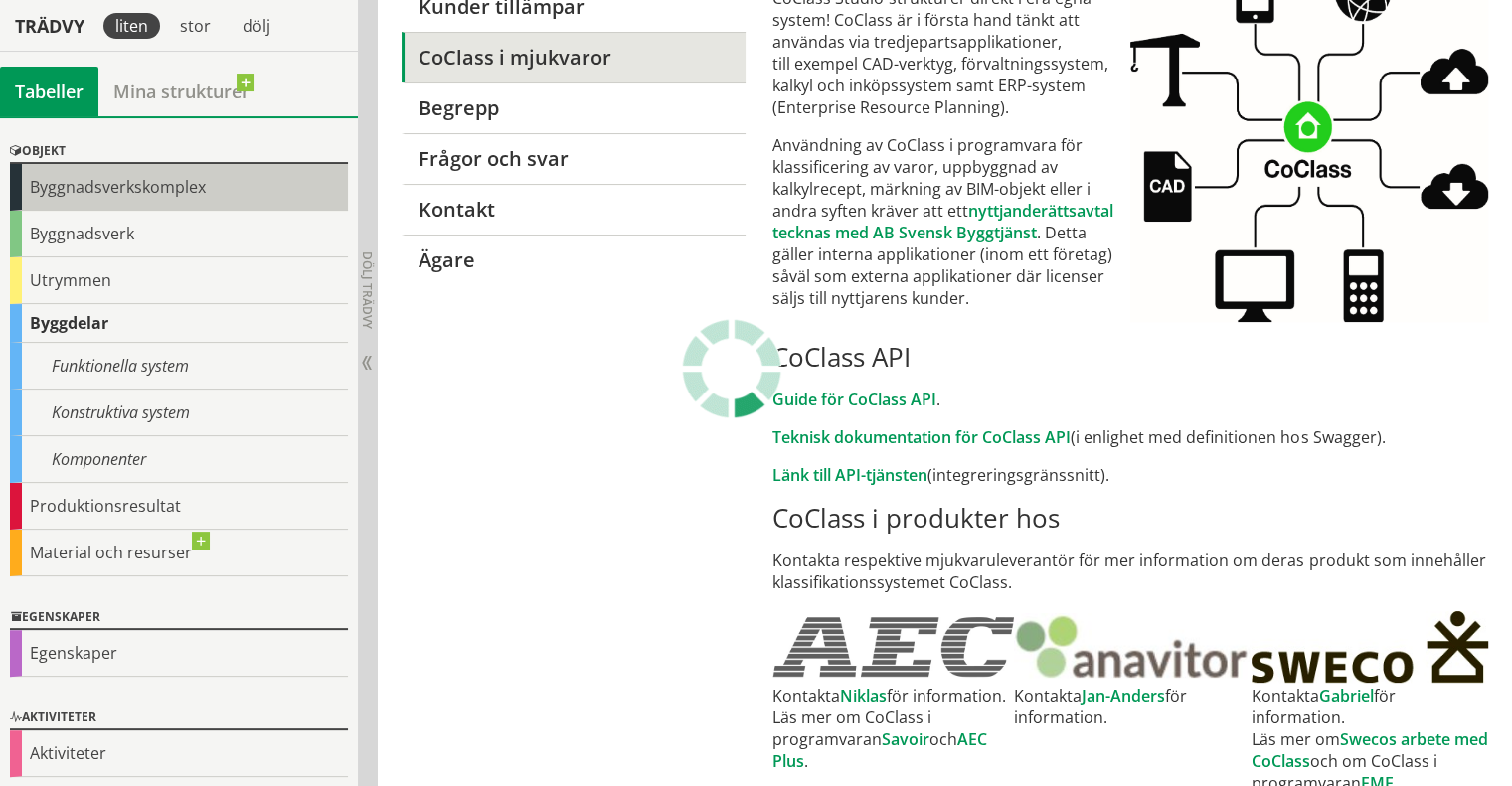 click on "Byggnadsverkskomplex" at bounding box center [179, 187] 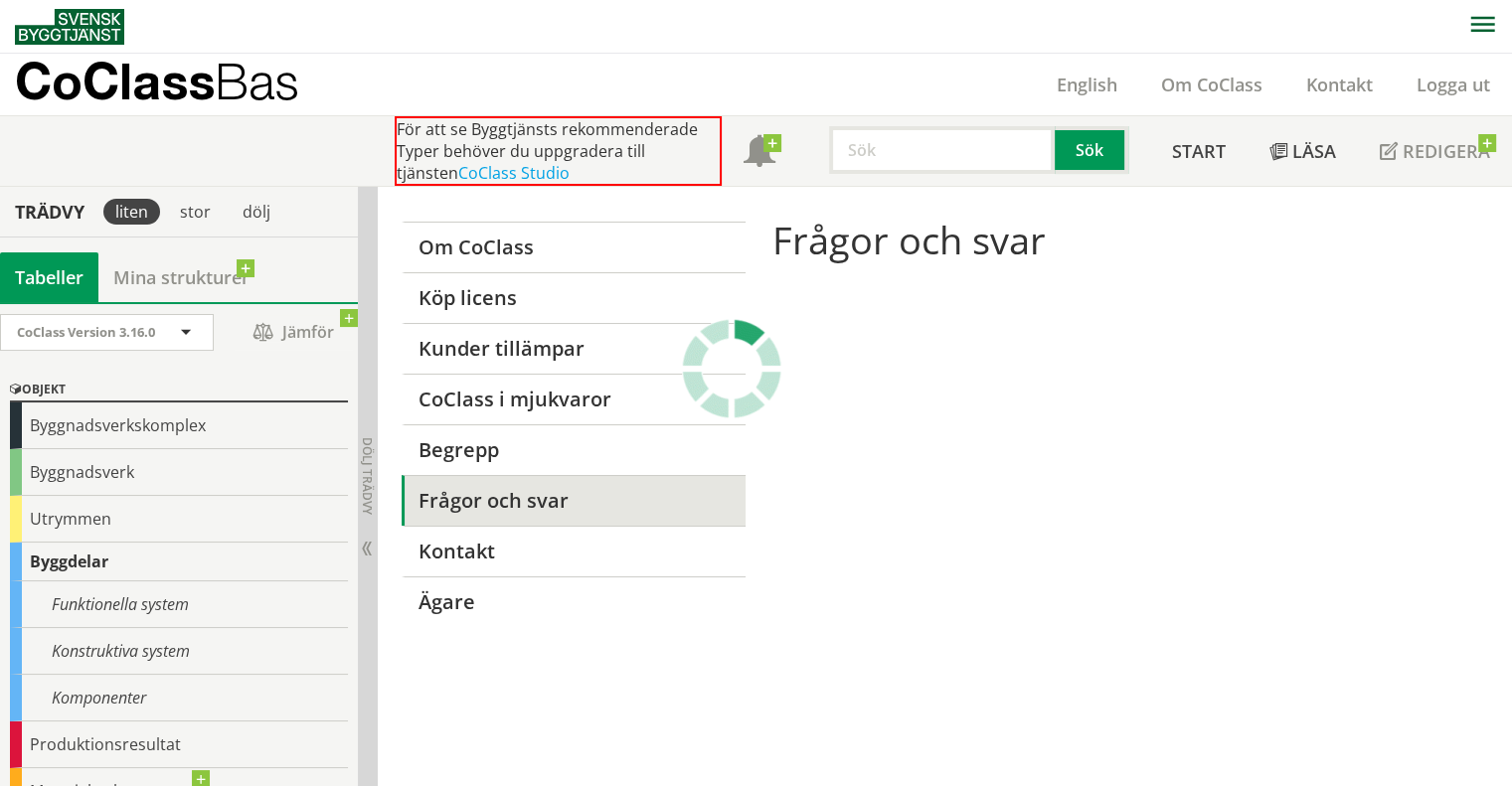 scroll, scrollTop: 0, scrollLeft: 0, axis: both 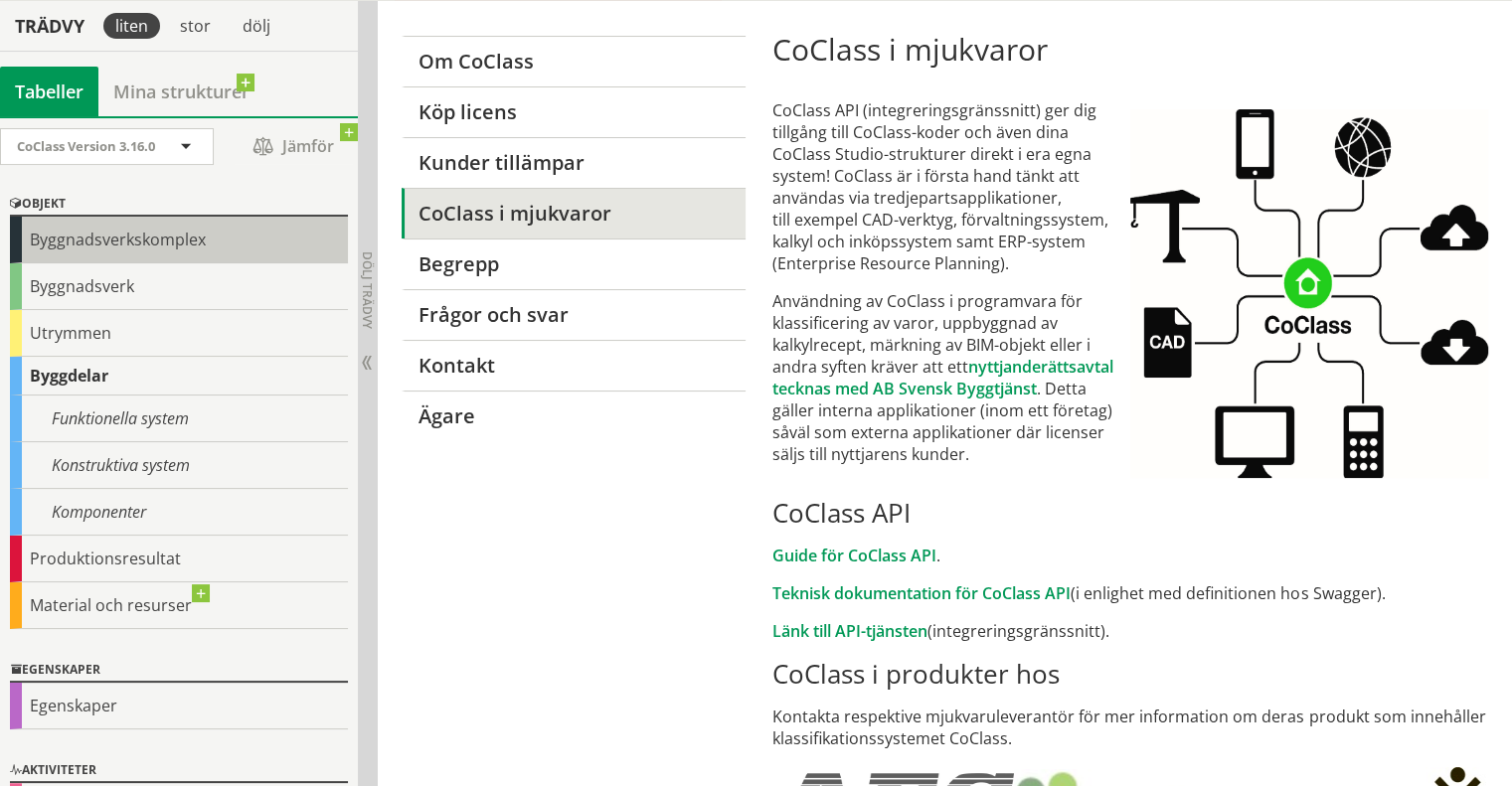 click on "Byggnadsverkskomplex" at bounding box center [179, 239] 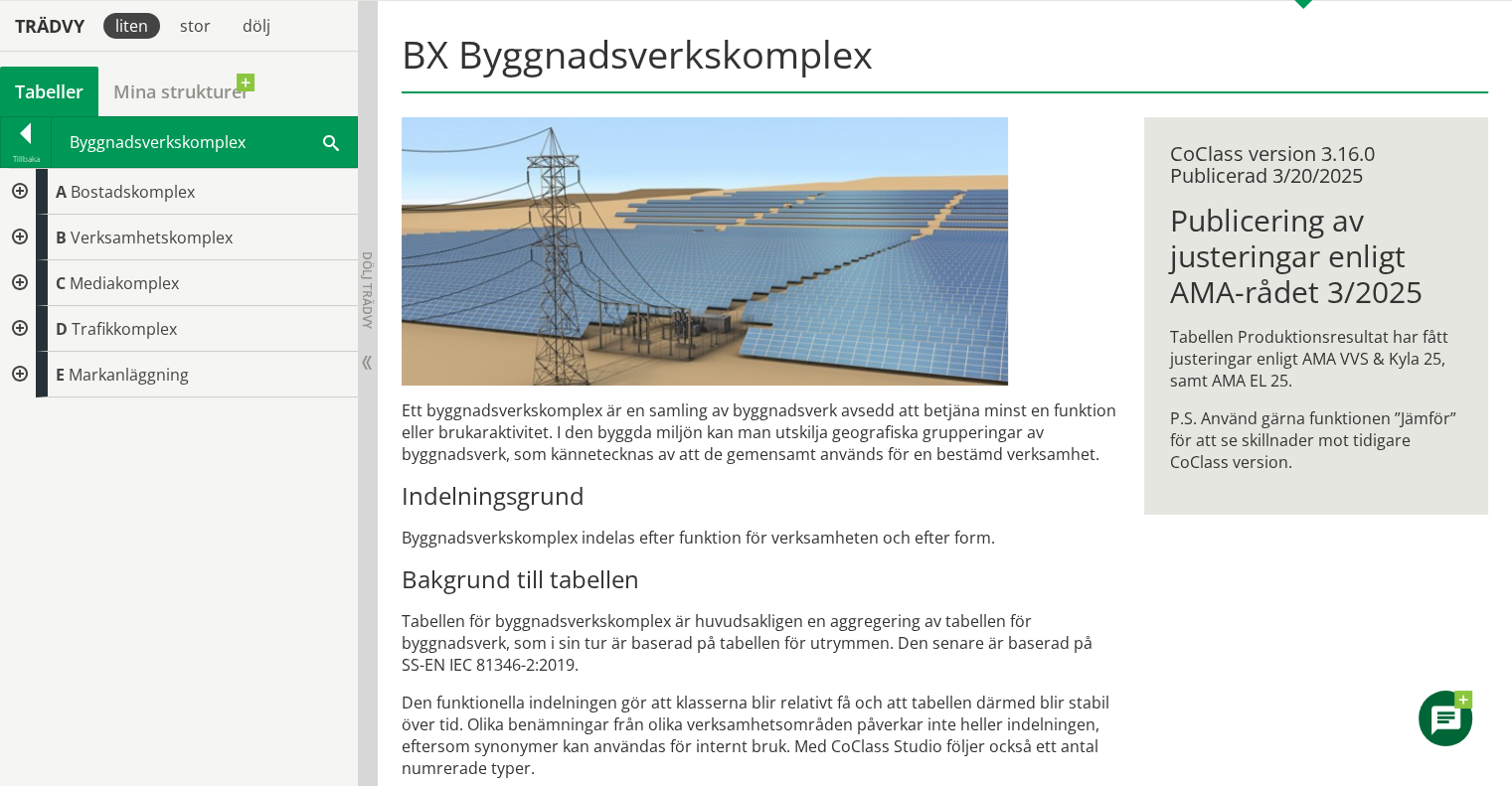 click at bounding box center [18, 192] 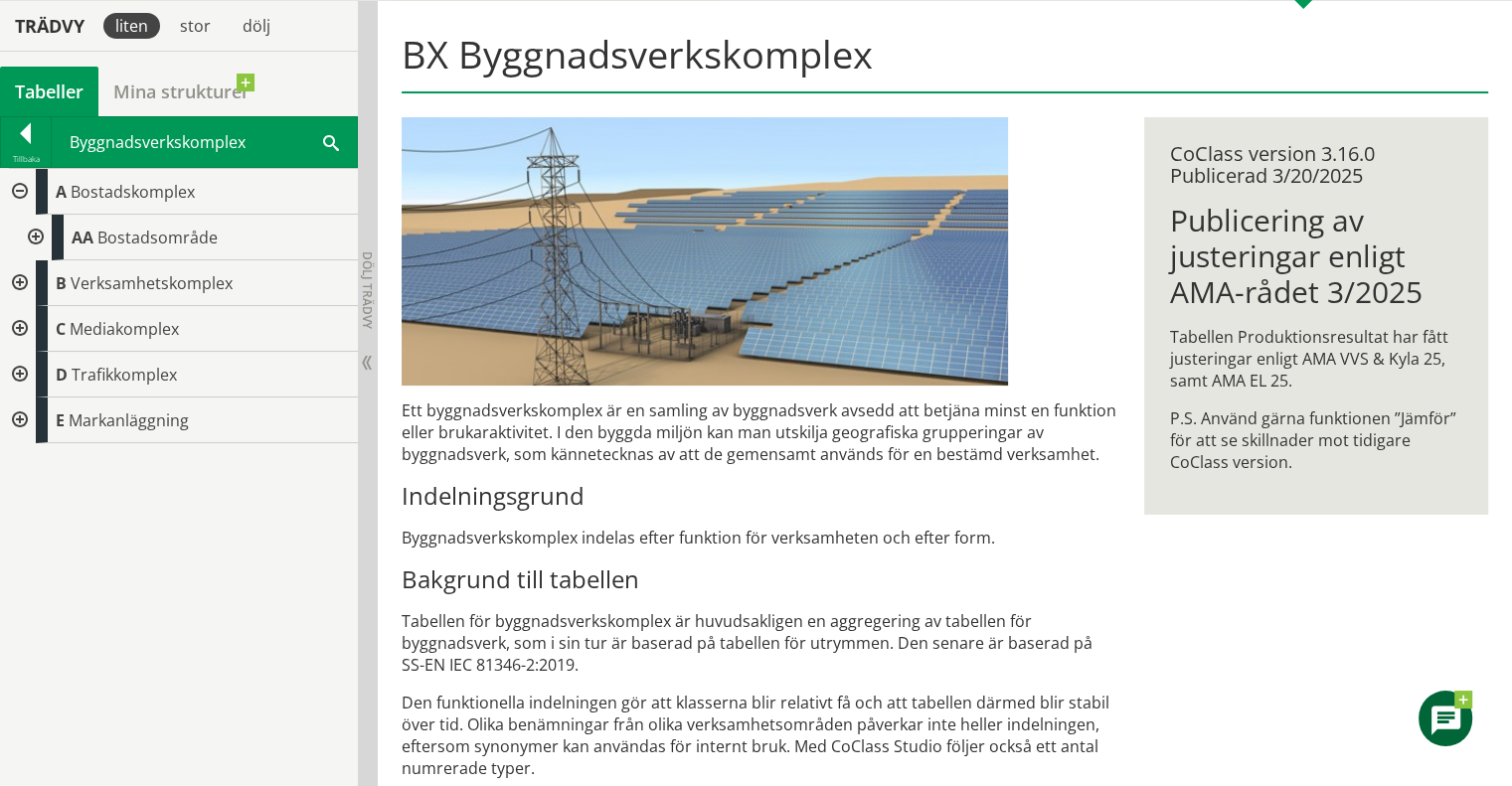 click at bounding box center (34, 237) 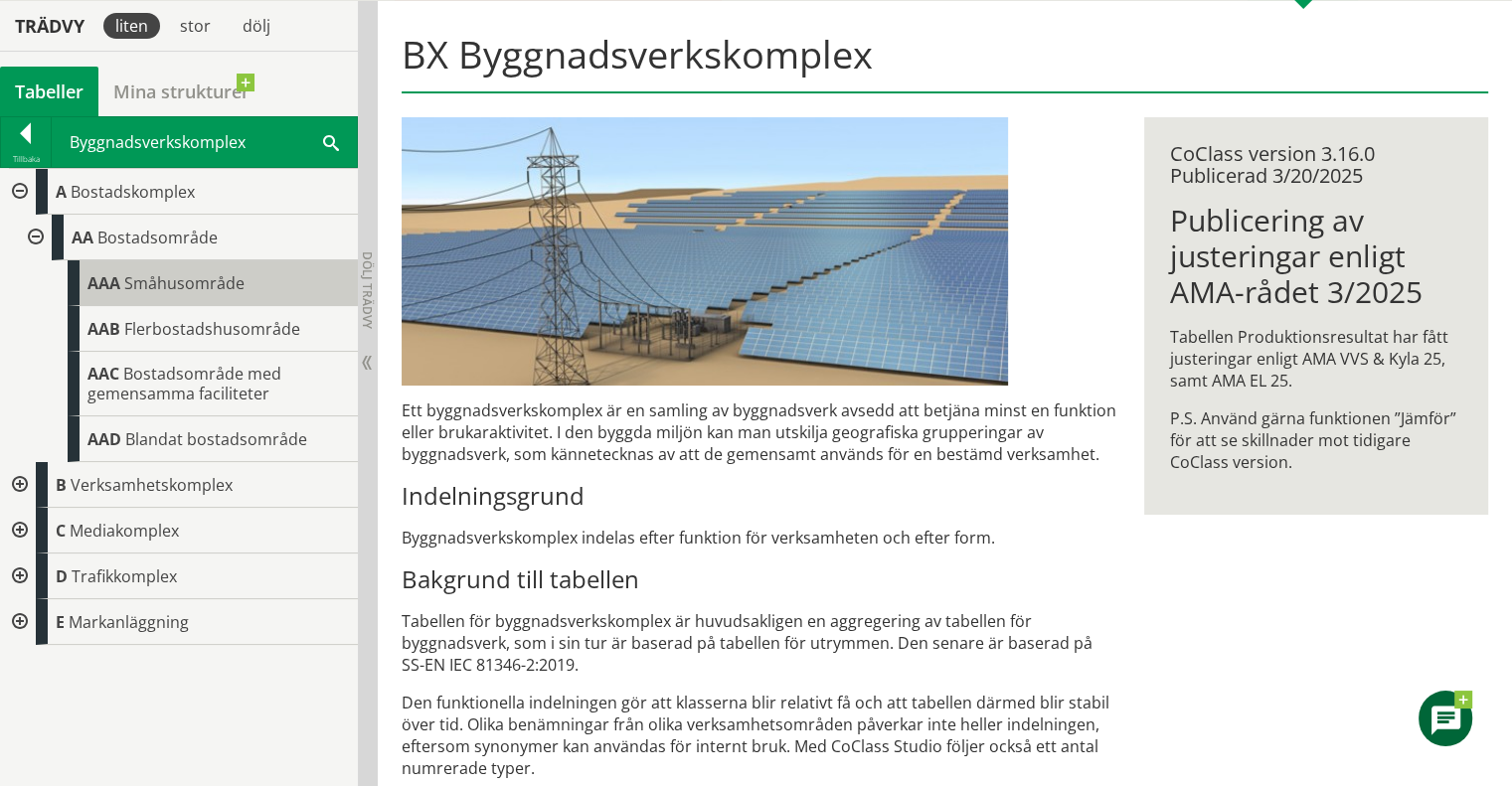 click on "Småhusområde" at bounding box center [184, 283] 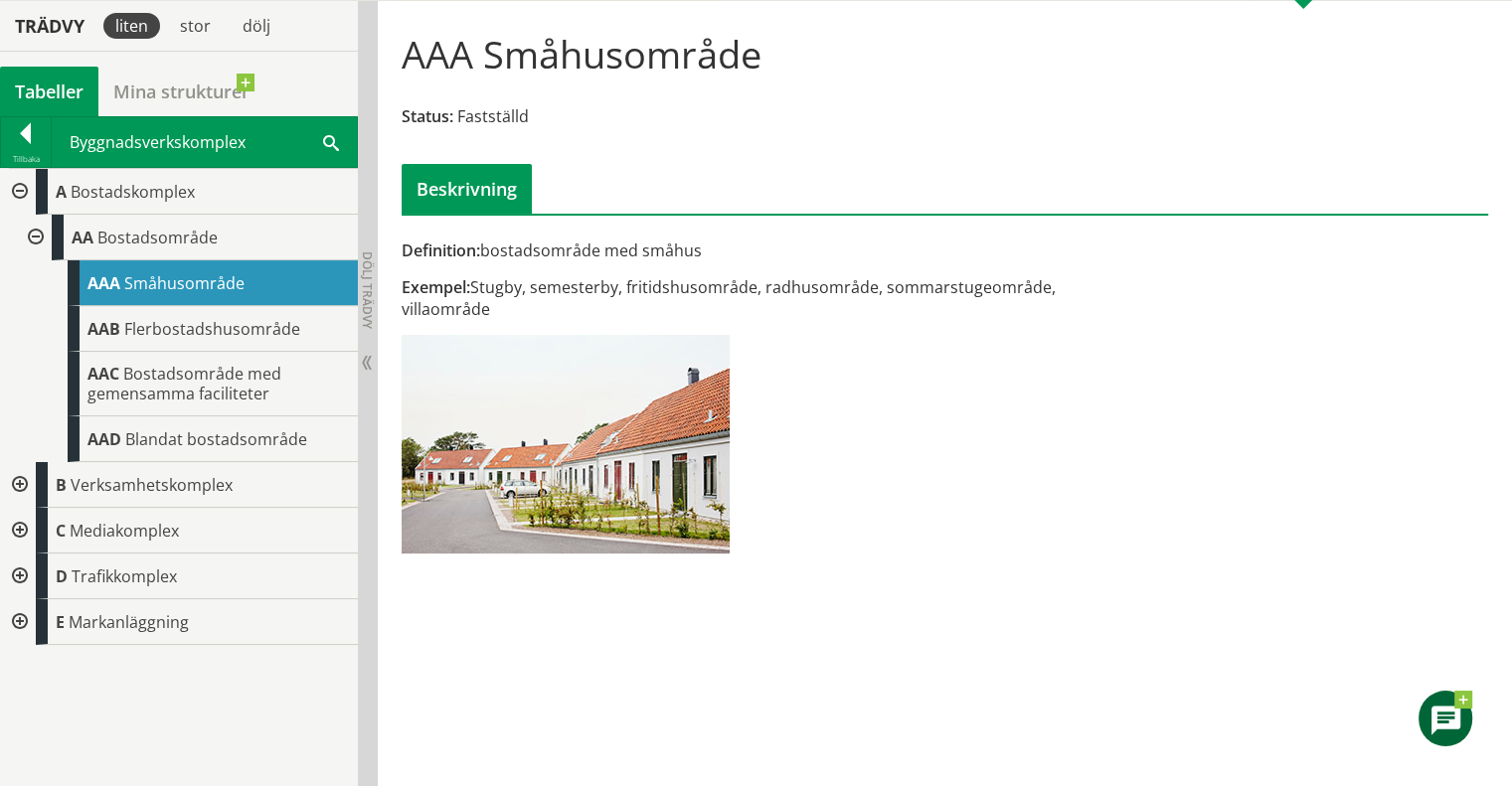 click at bounding box center (18, 485) 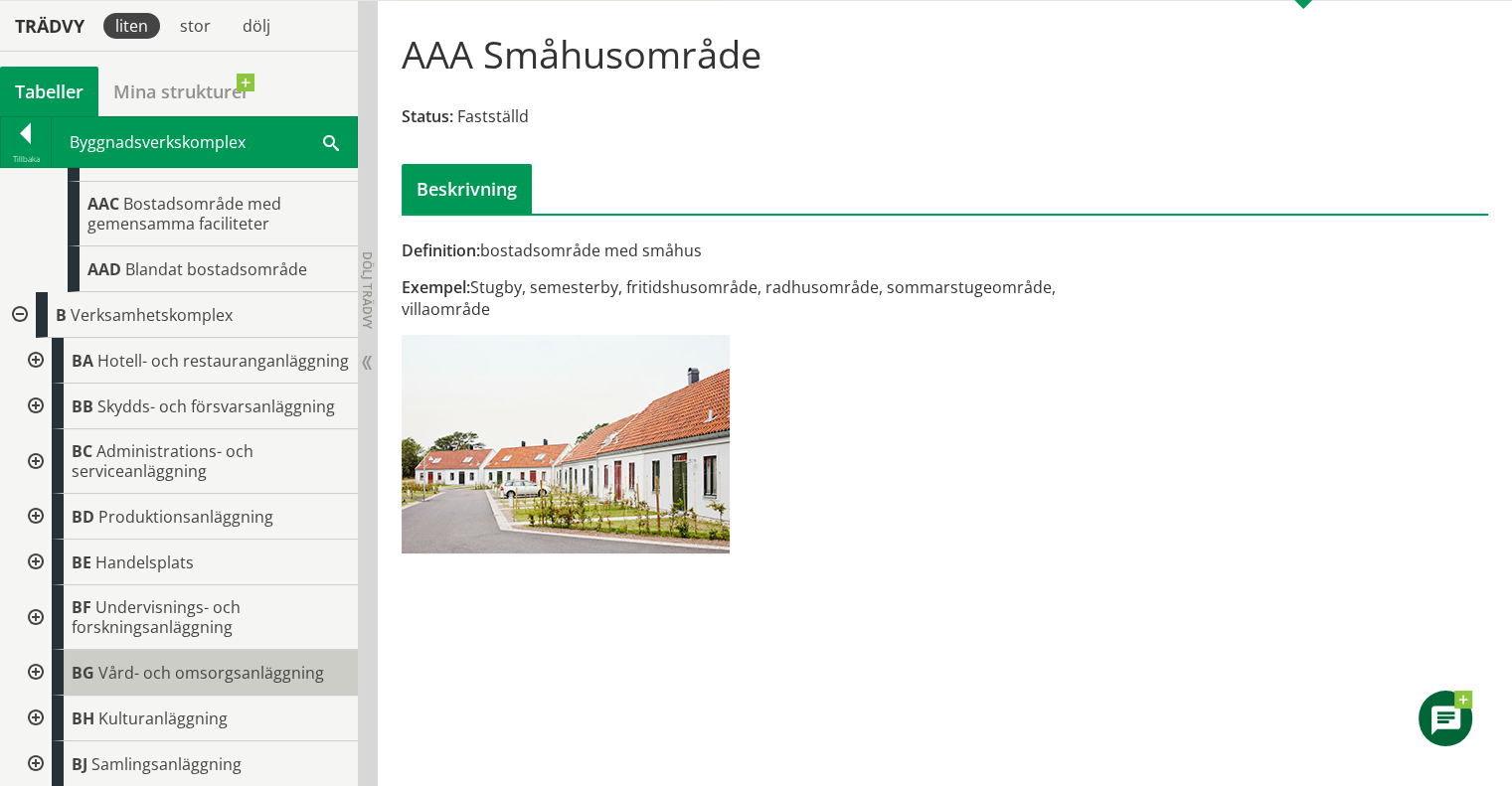 scroll, scrollTop: 298, scrollLeft: 0, axis: vertical 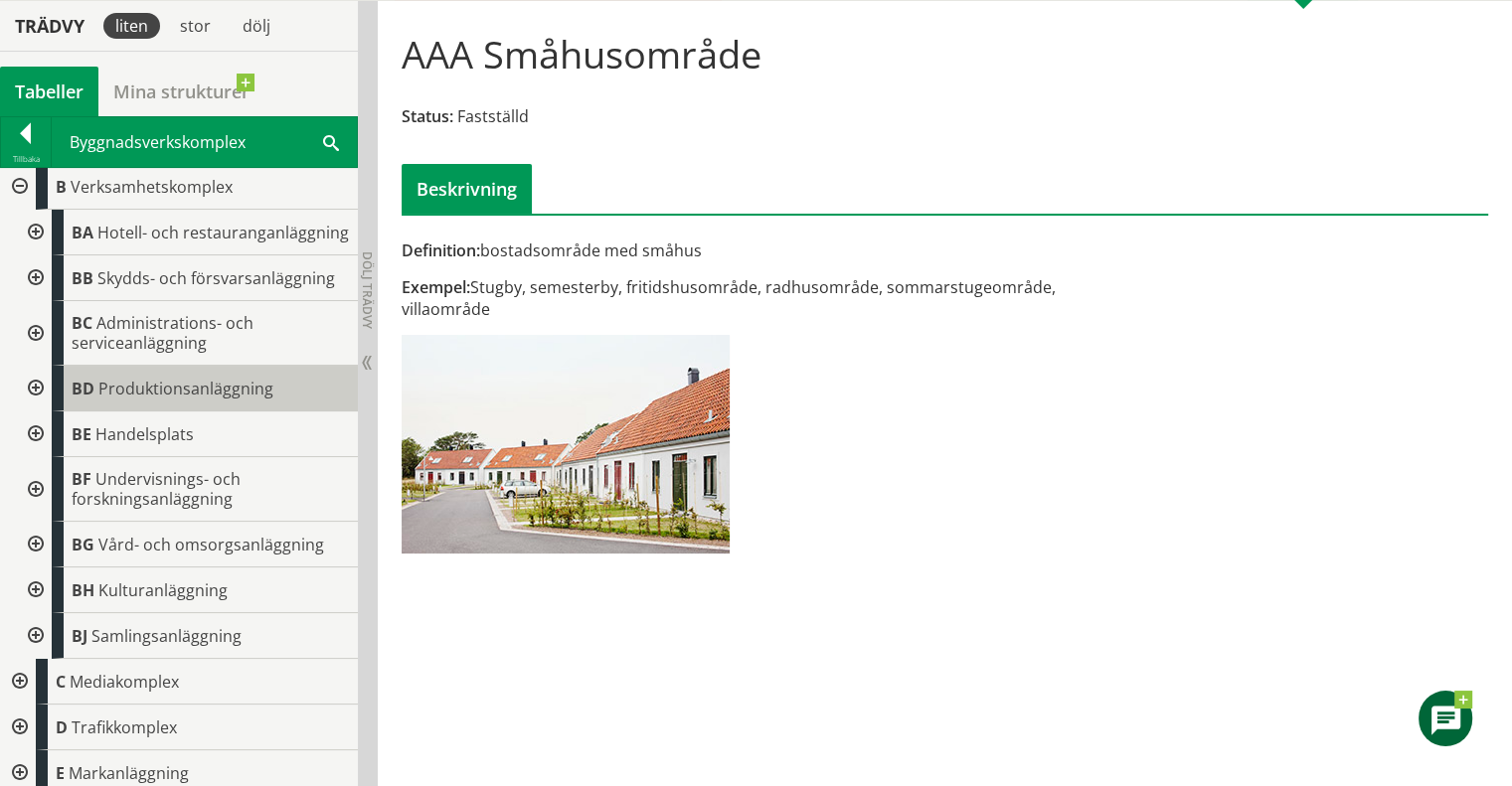 click on "Produktionsanläggning" at bounding box center (186, 389) 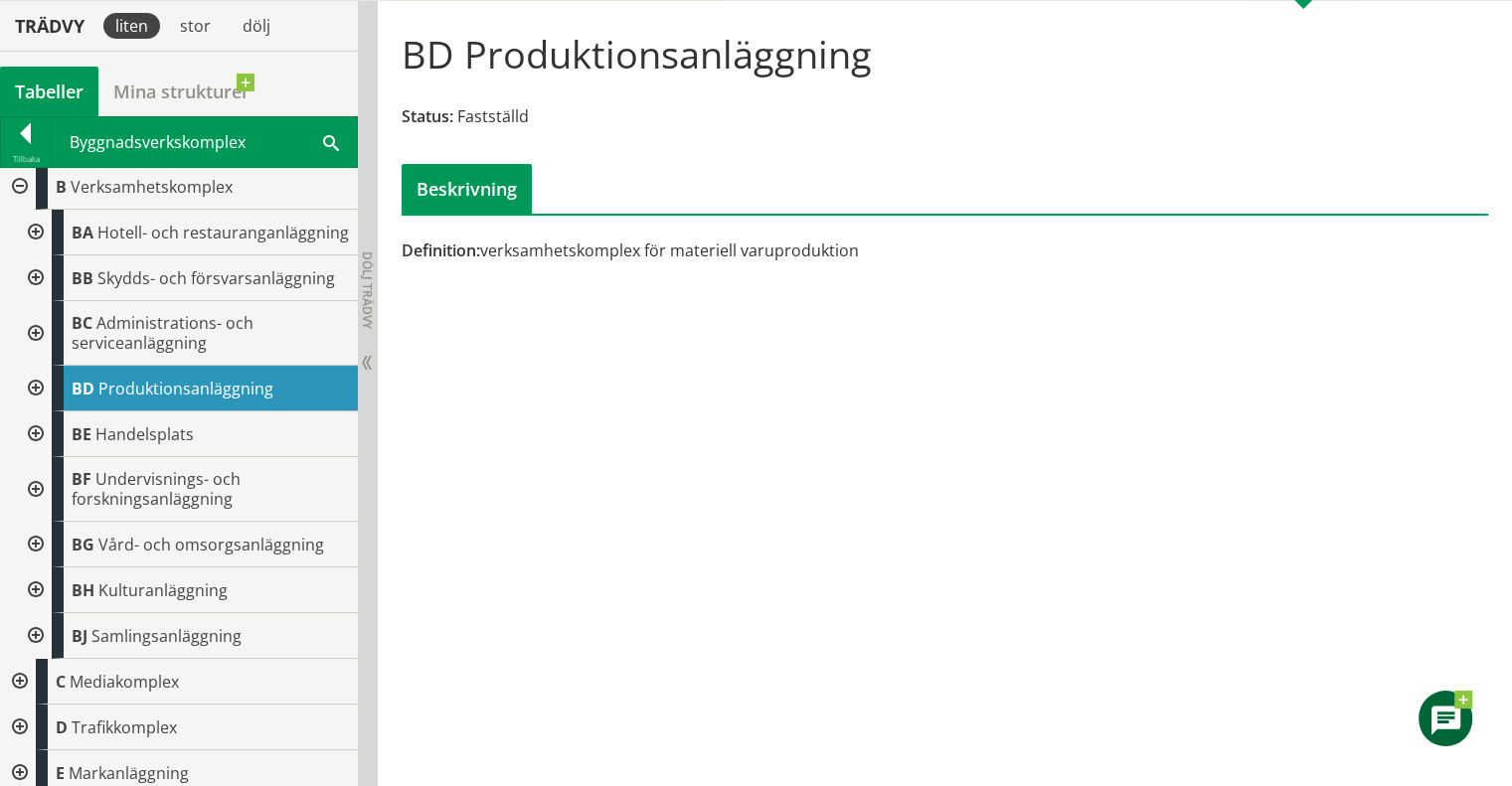 click at bounding box center (34, 389) 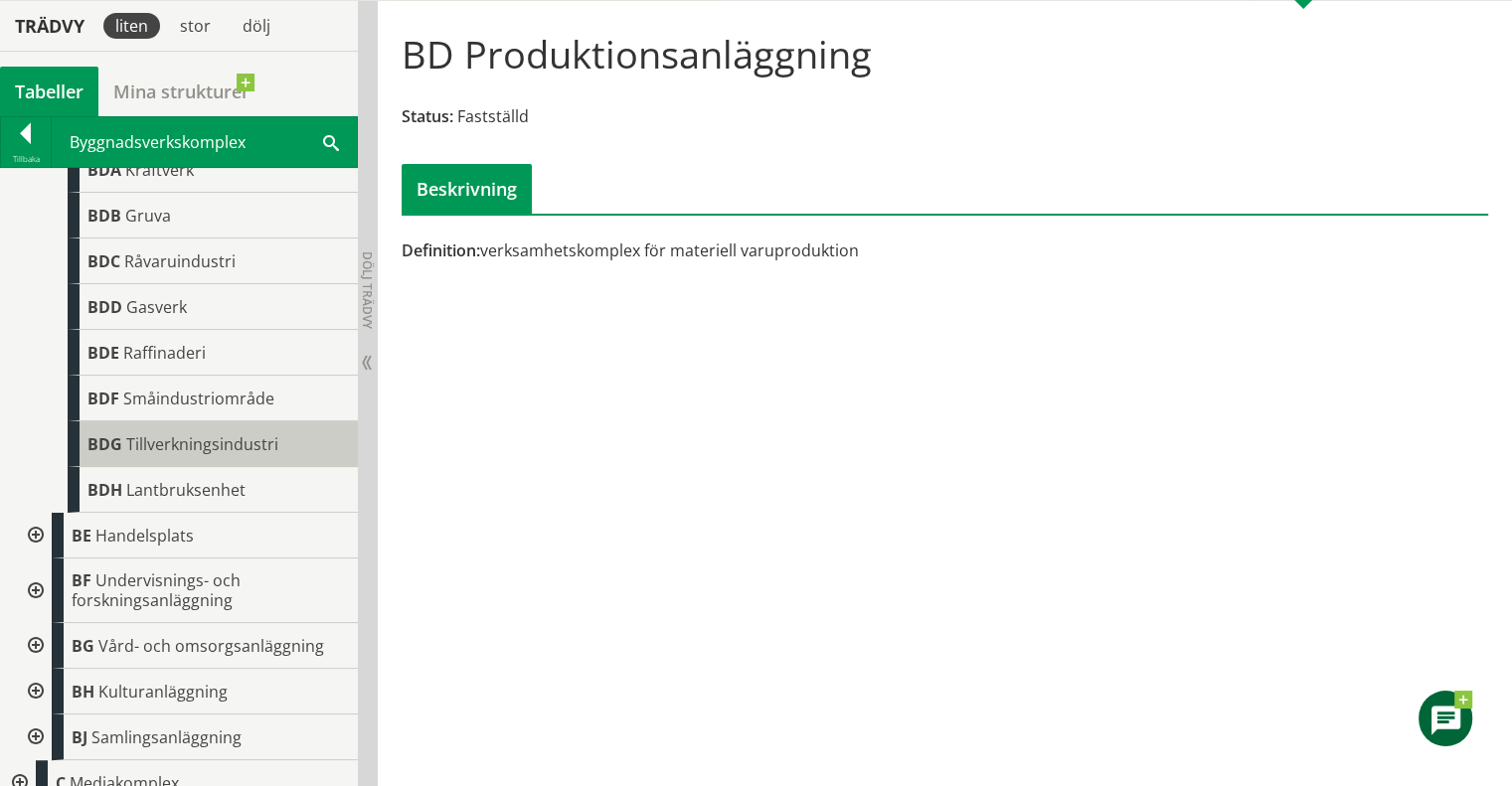scroll, scrollTop: 596, scrollLeft: 0, axis: vertical 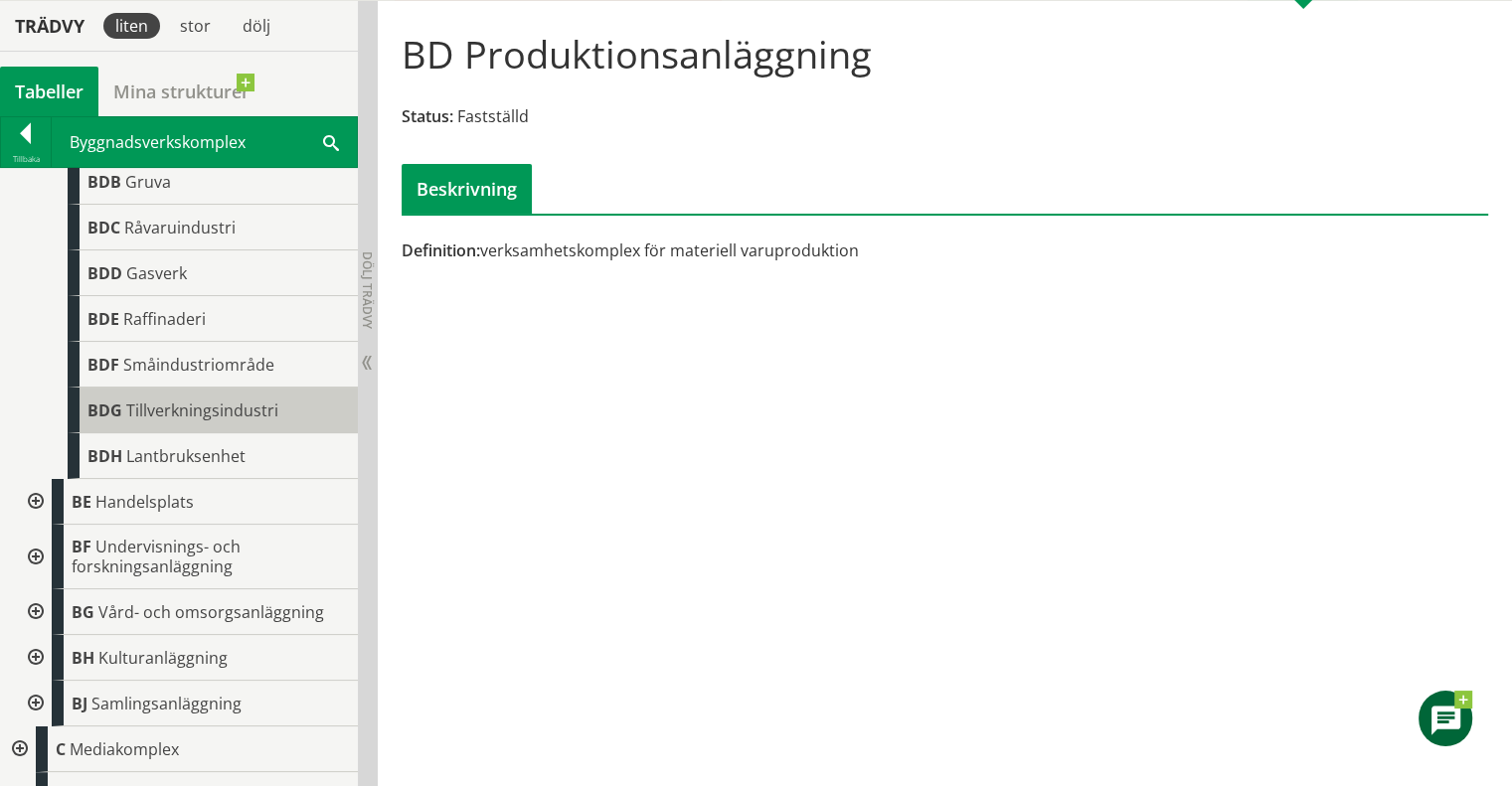 click on "Tillverkningsindustri" at bounding box center [202, 410] 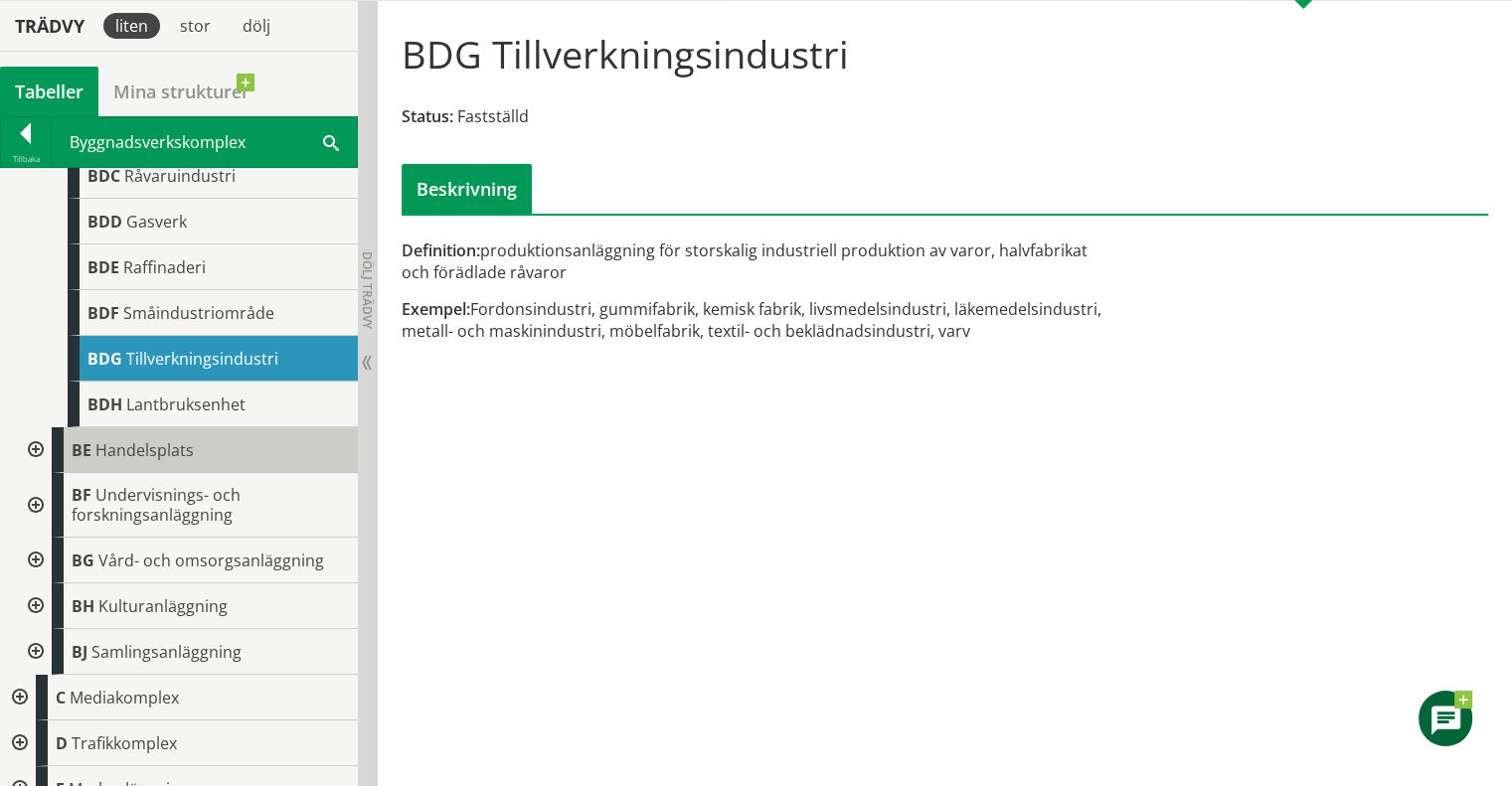 scroll, scrollTop: 691, scrollLeft: 0, axis: vertical 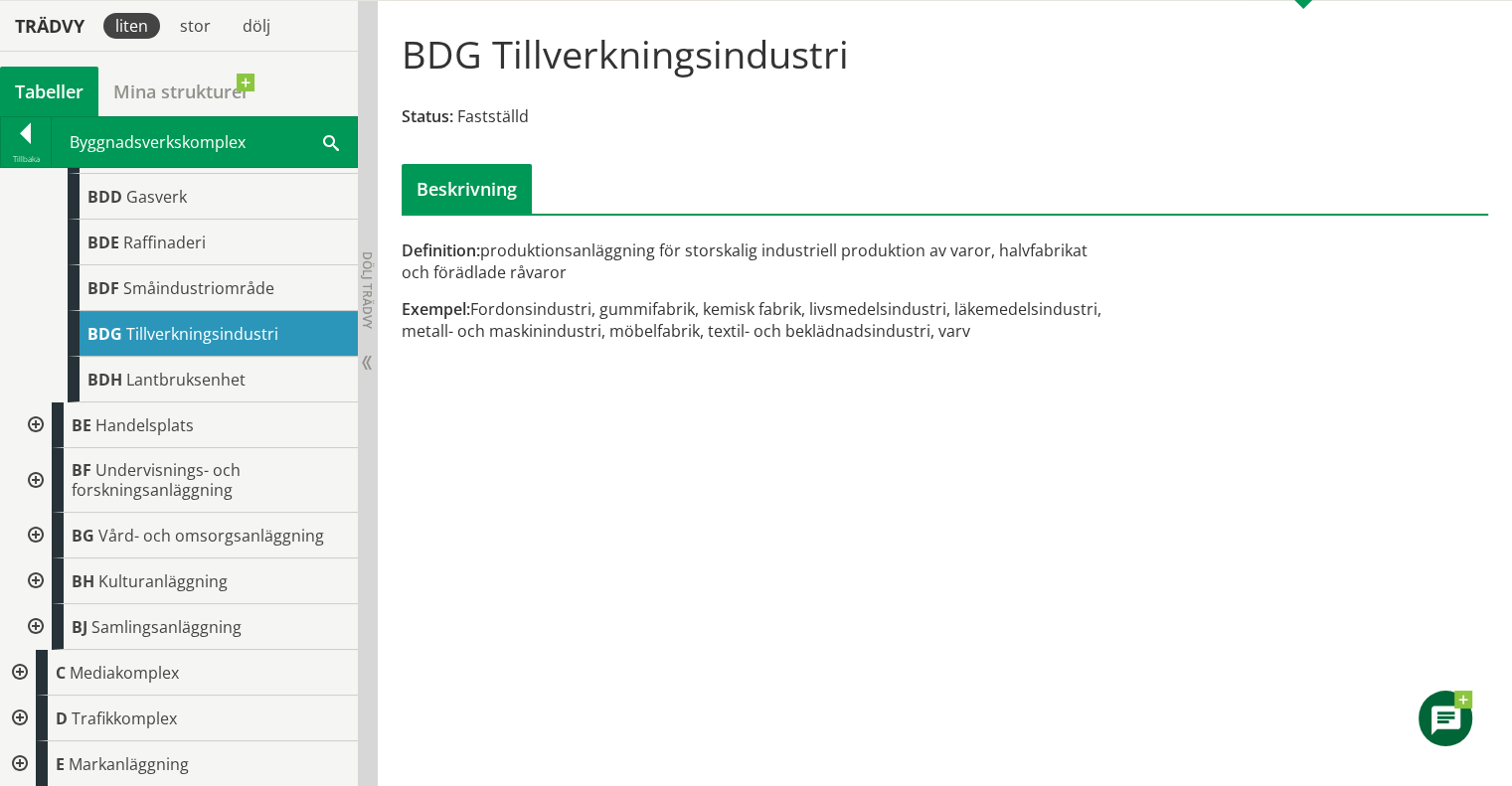 click at bounding box center [18, 764] 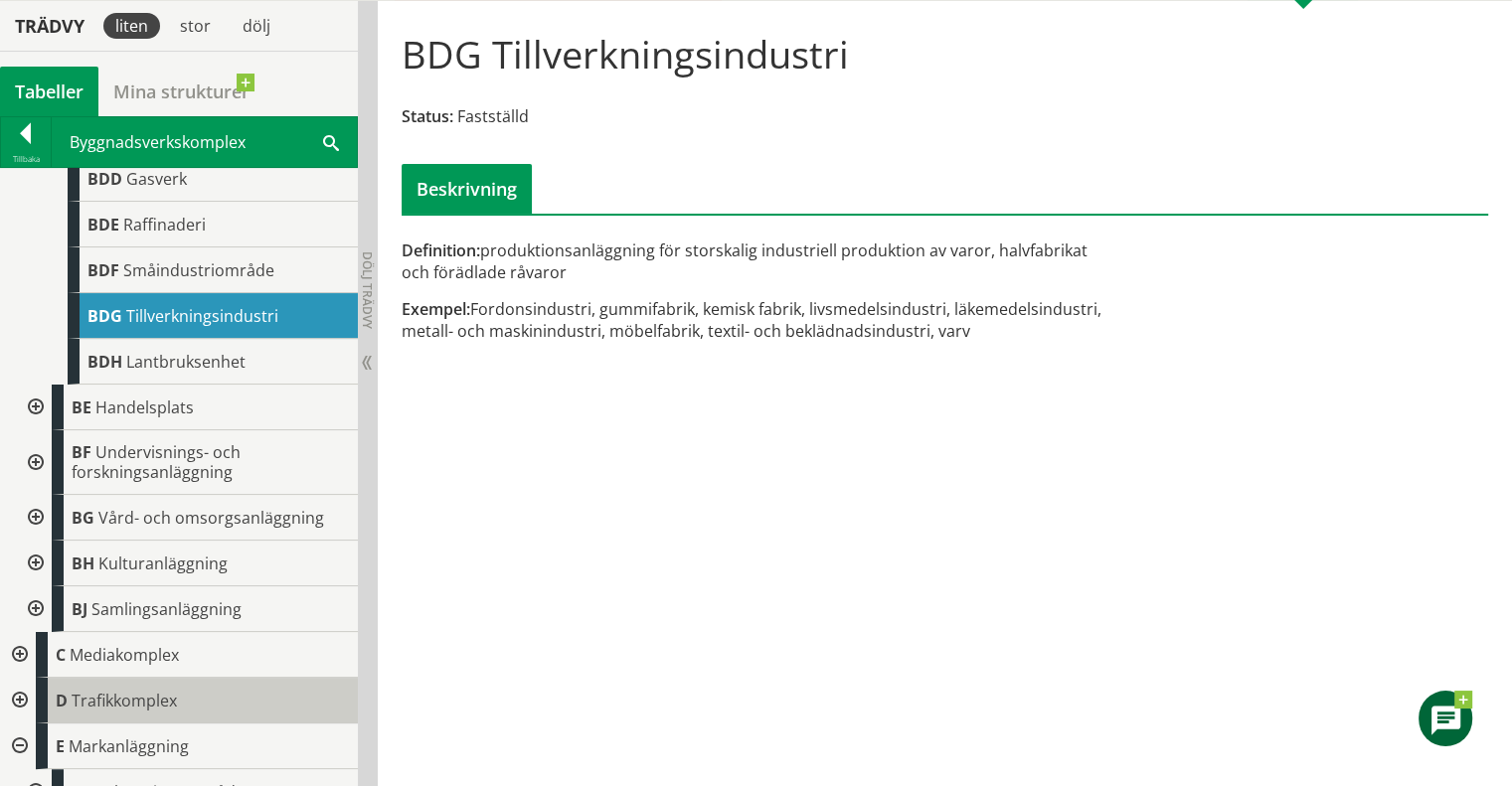 scroll, scrollTop: 782, scrollLeft: 0, axis: vertical 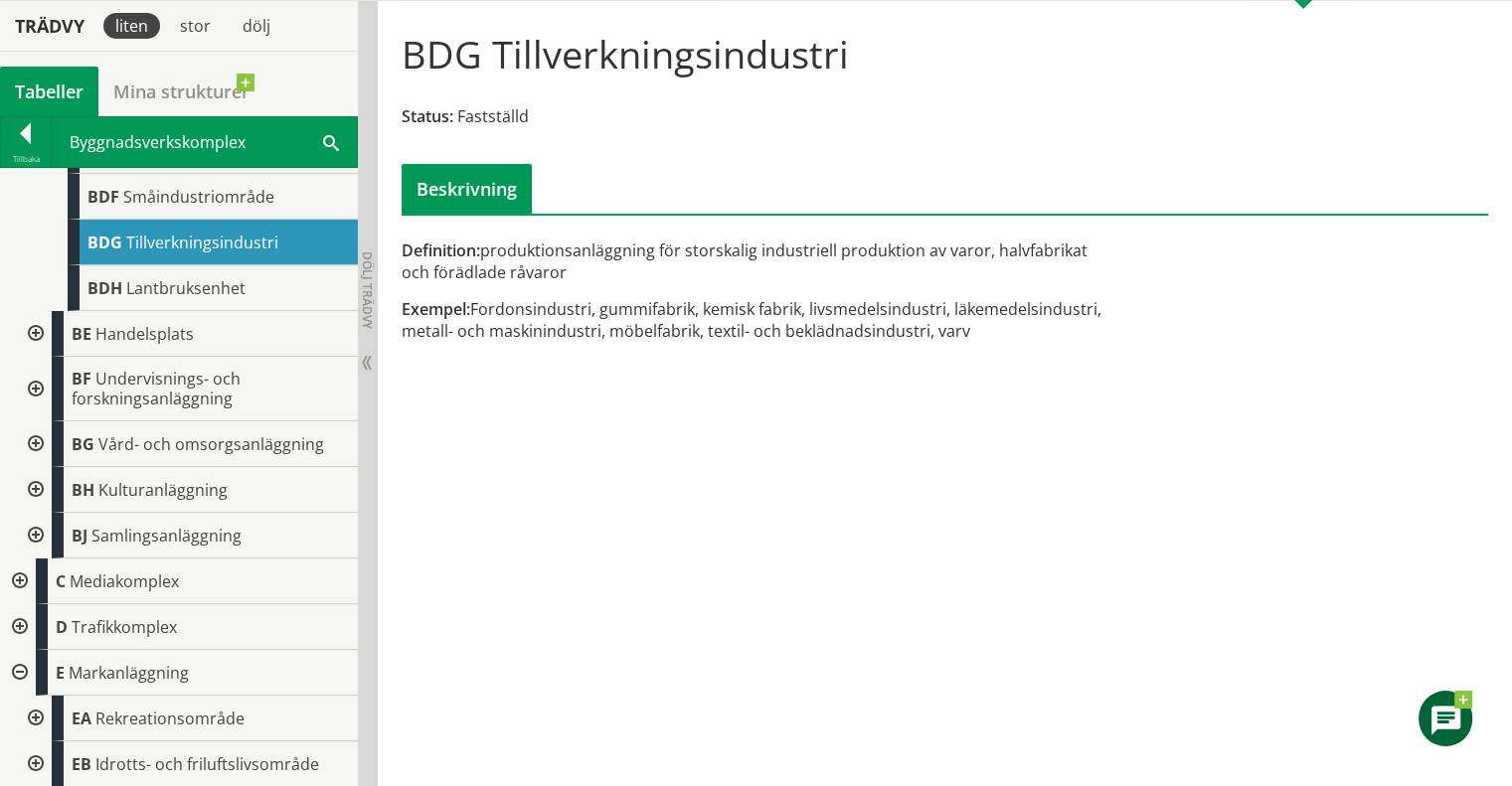 click at bounding box center [34, 718] 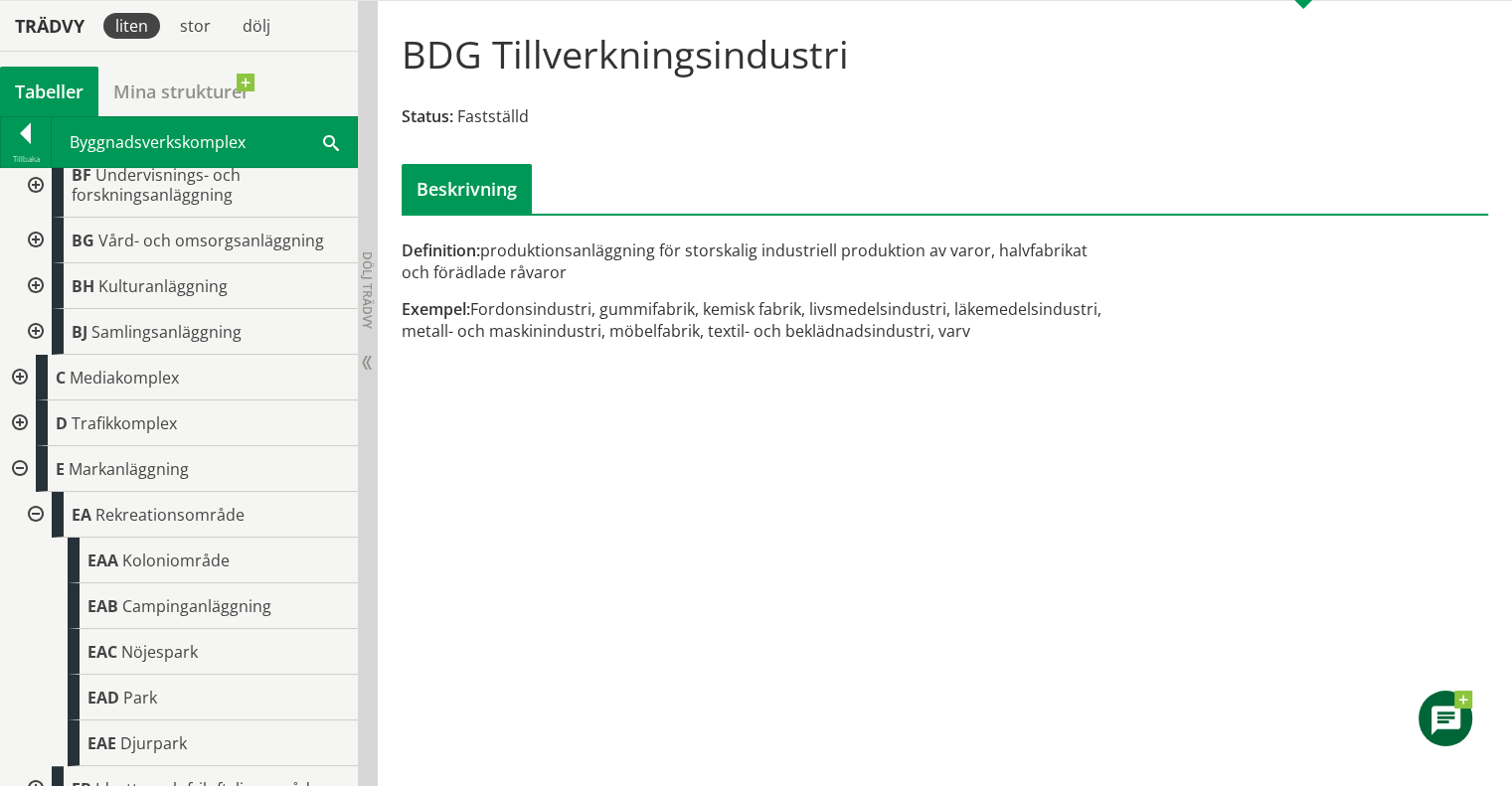 scroll, scrollTop: 1010, scrollLeft: 0, axis: vertical 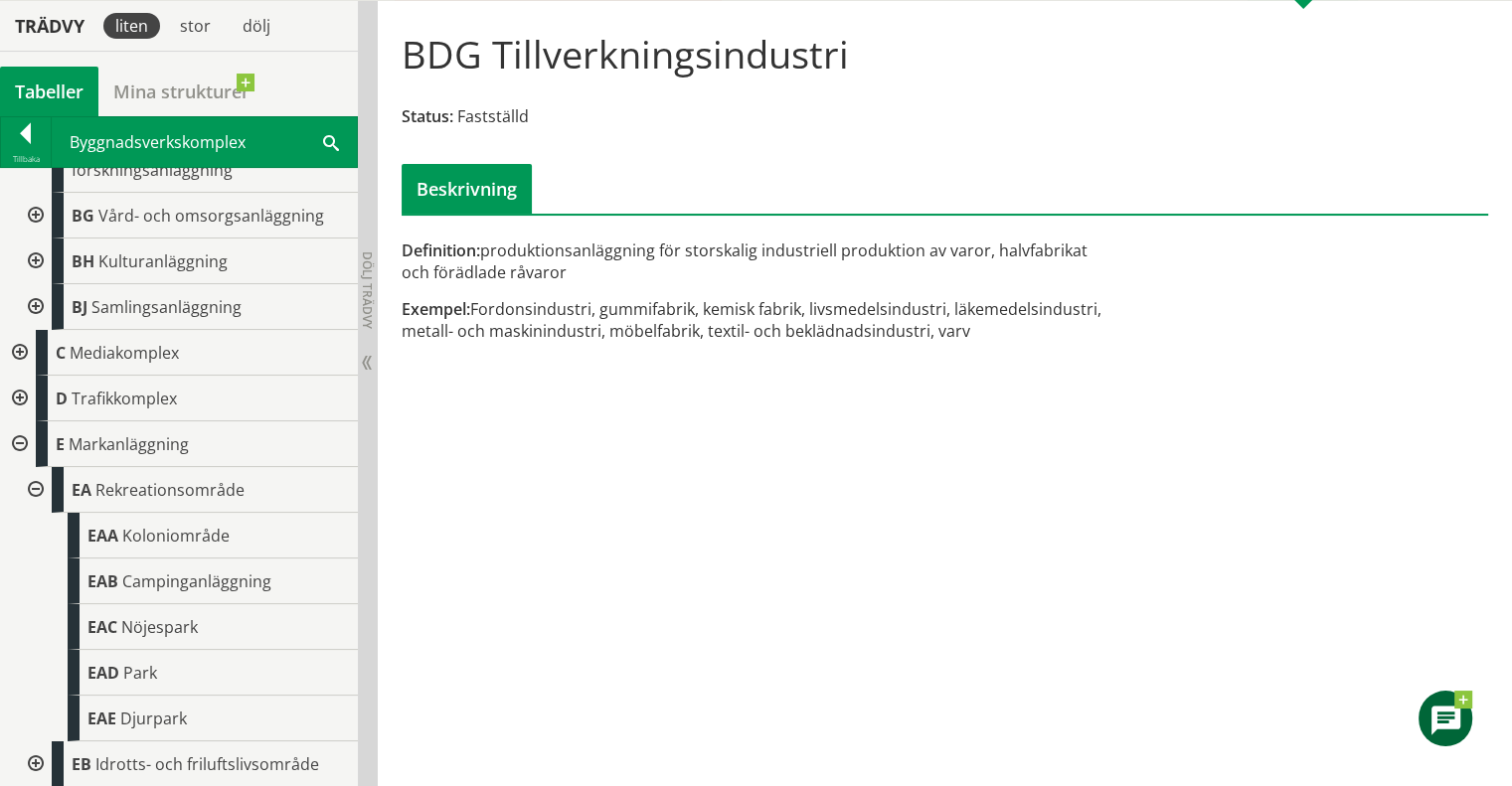 click at bounding box center [34, 764] 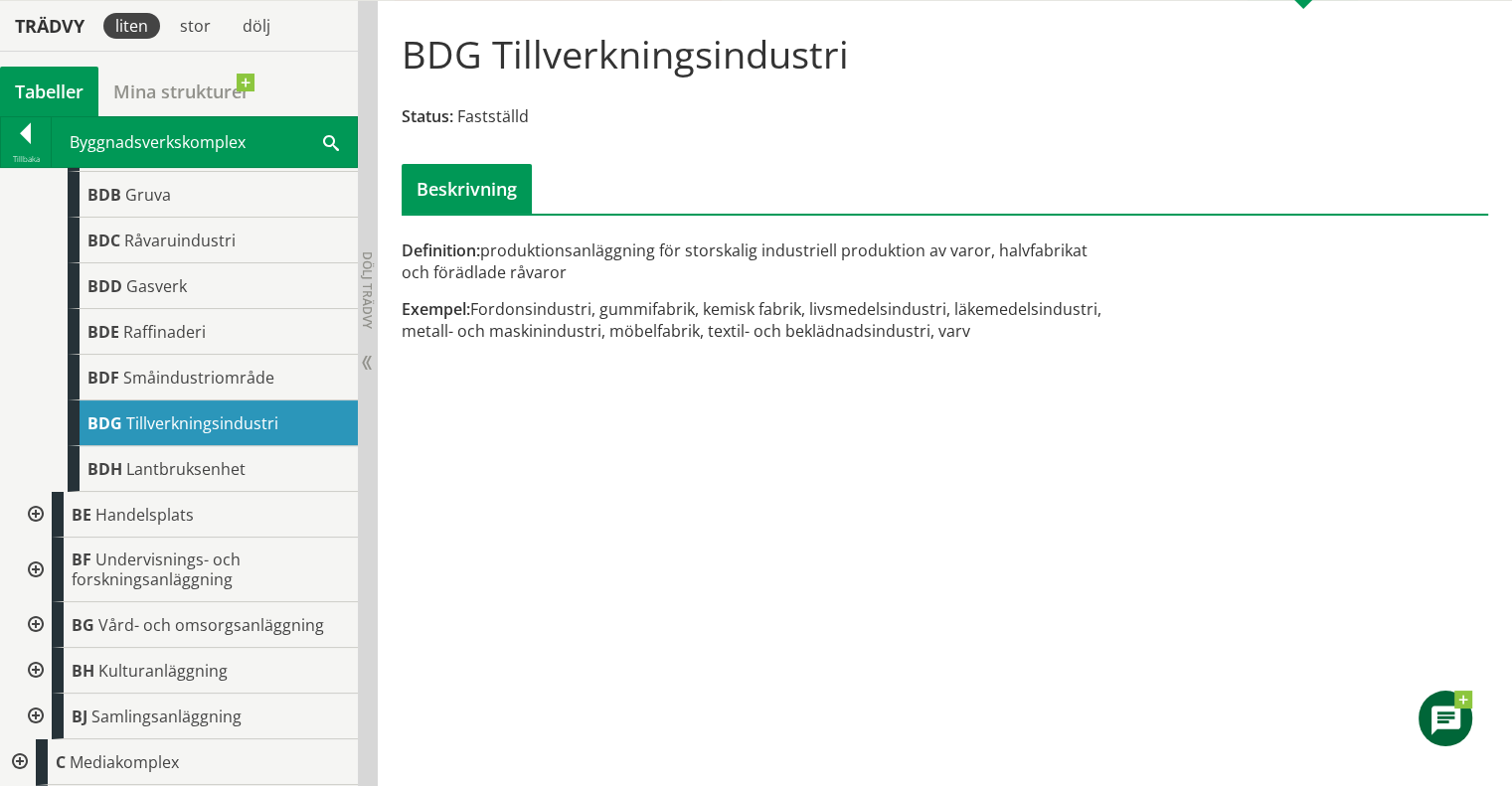 scroll, scrollTop: 581, scrollLeft: 0, axis: vertical 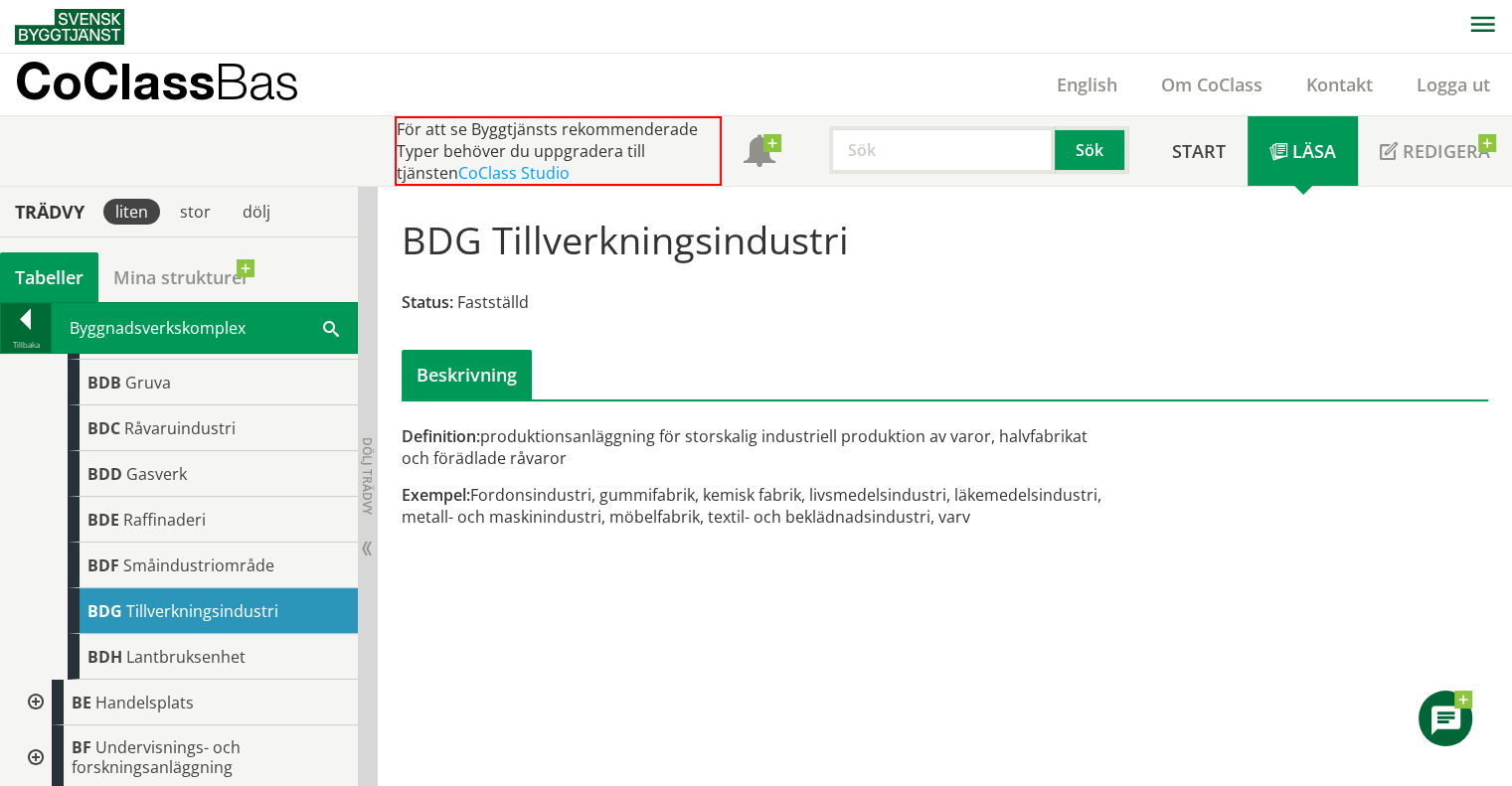 click at bounding box center [26, 323] 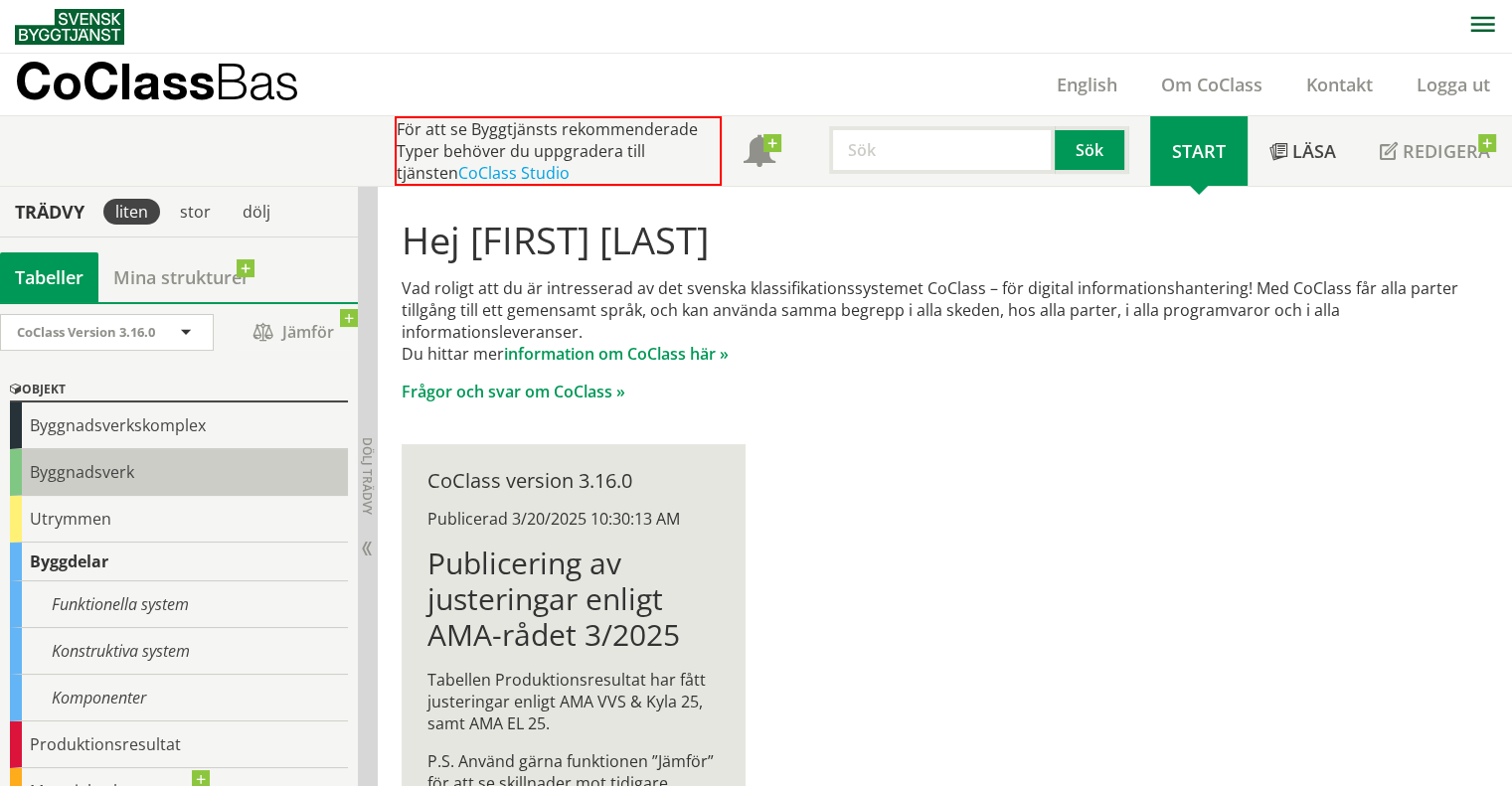 click on "Byggnadsverk" at bounding box center (179, 472) 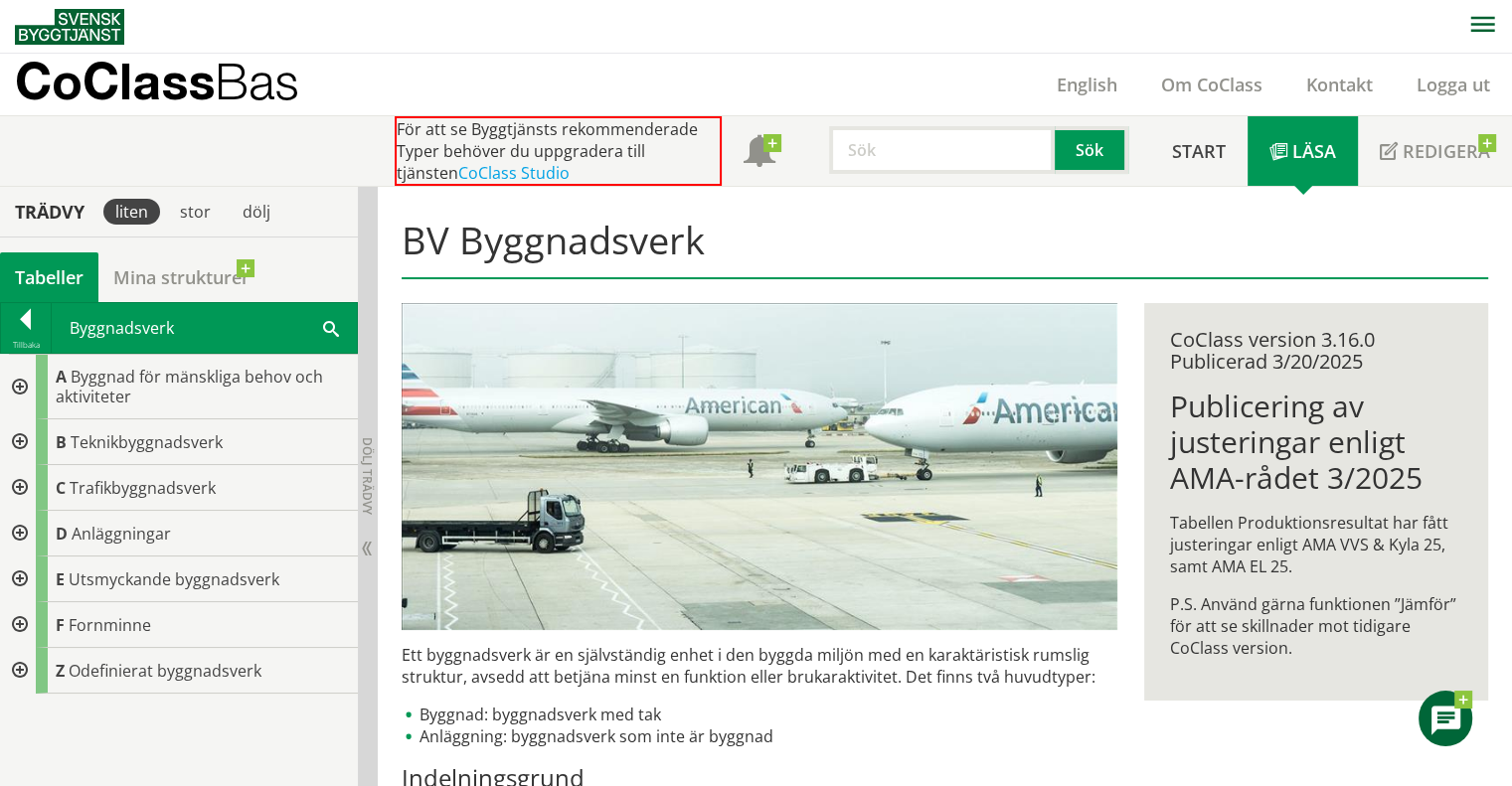 click at bounding box center [18, 387] 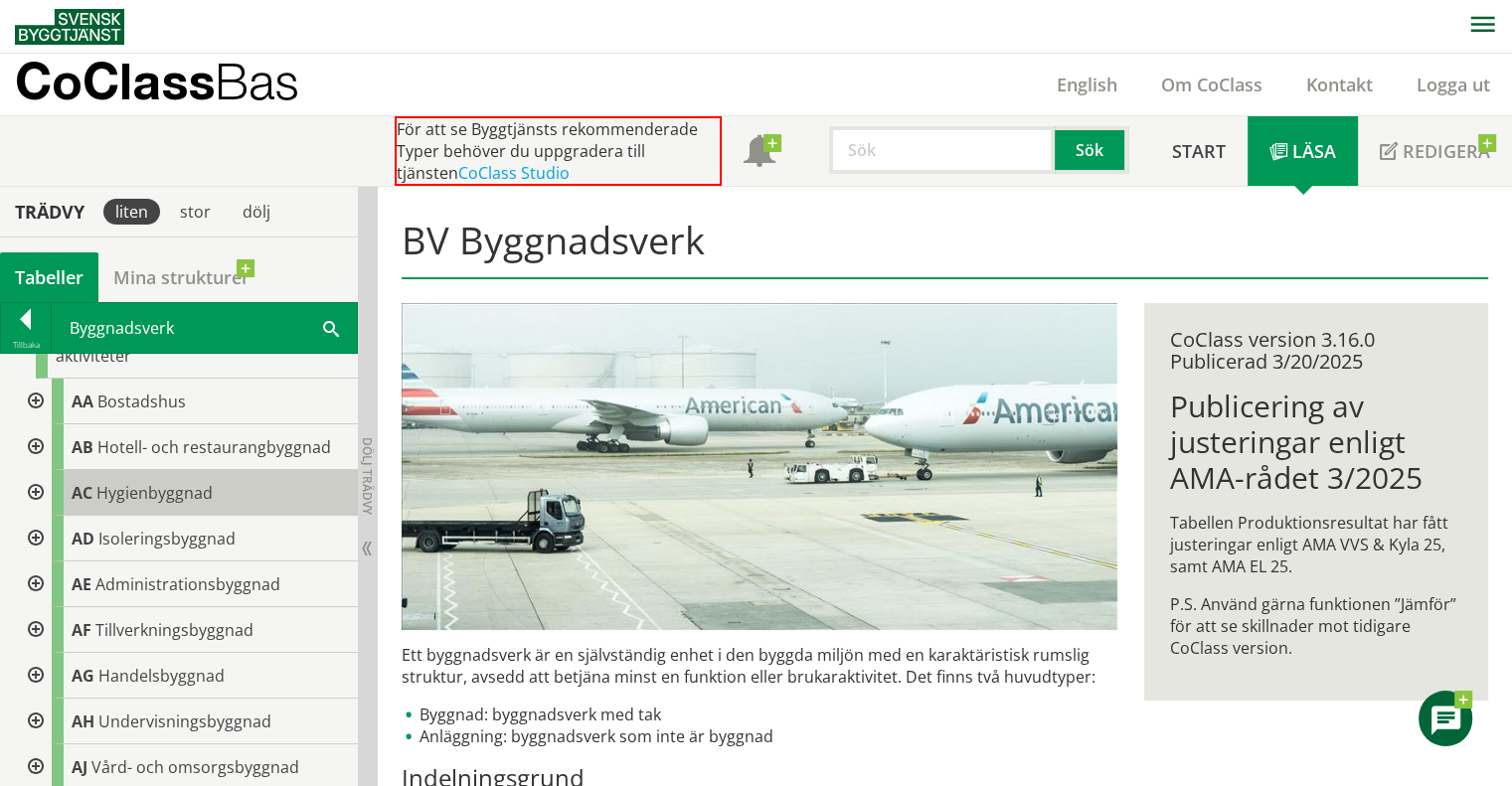 scroll, scrollTop: 0, scrollLeft: 0, axis: both 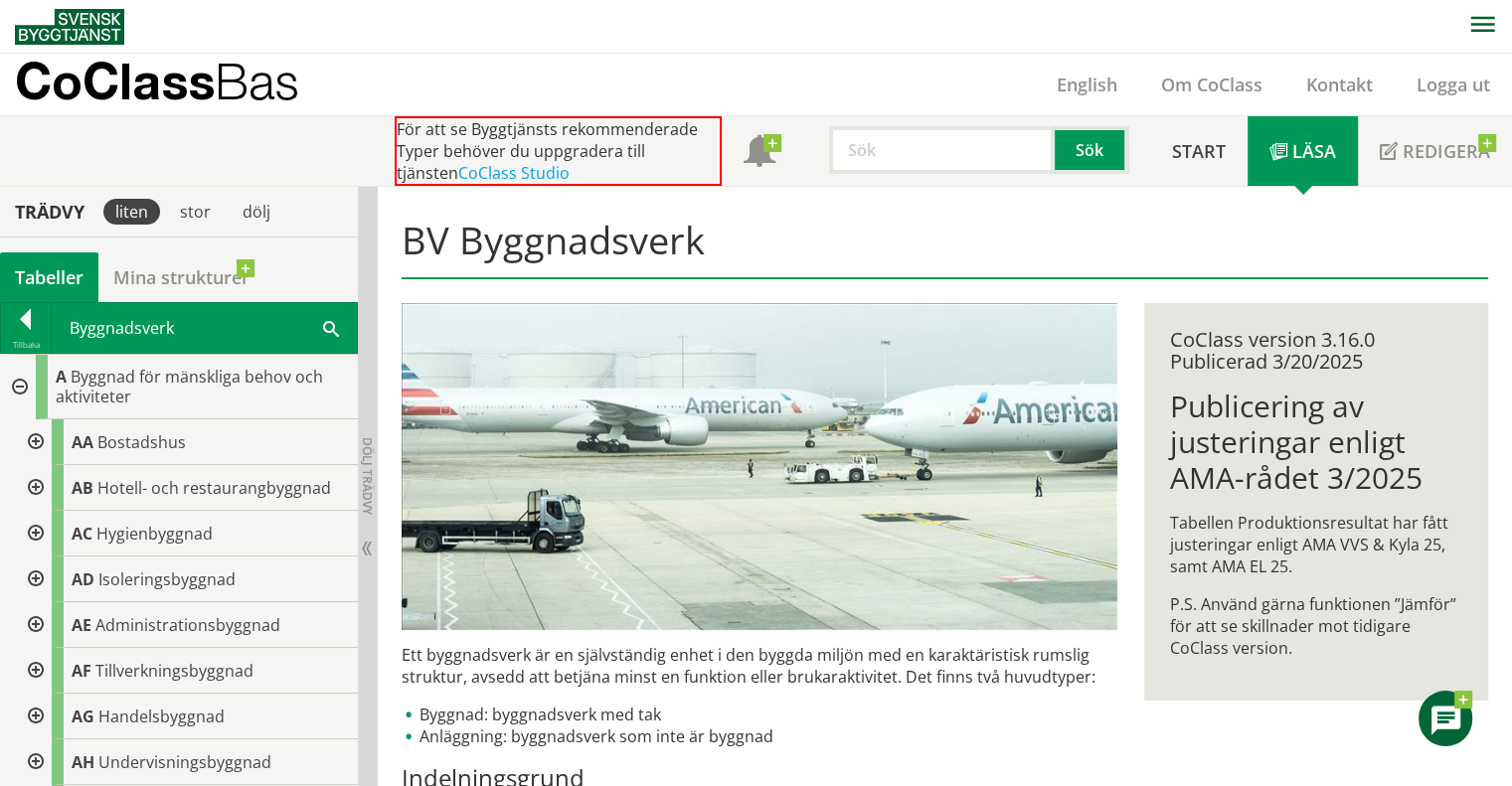 click at bounding box center (34, 442) 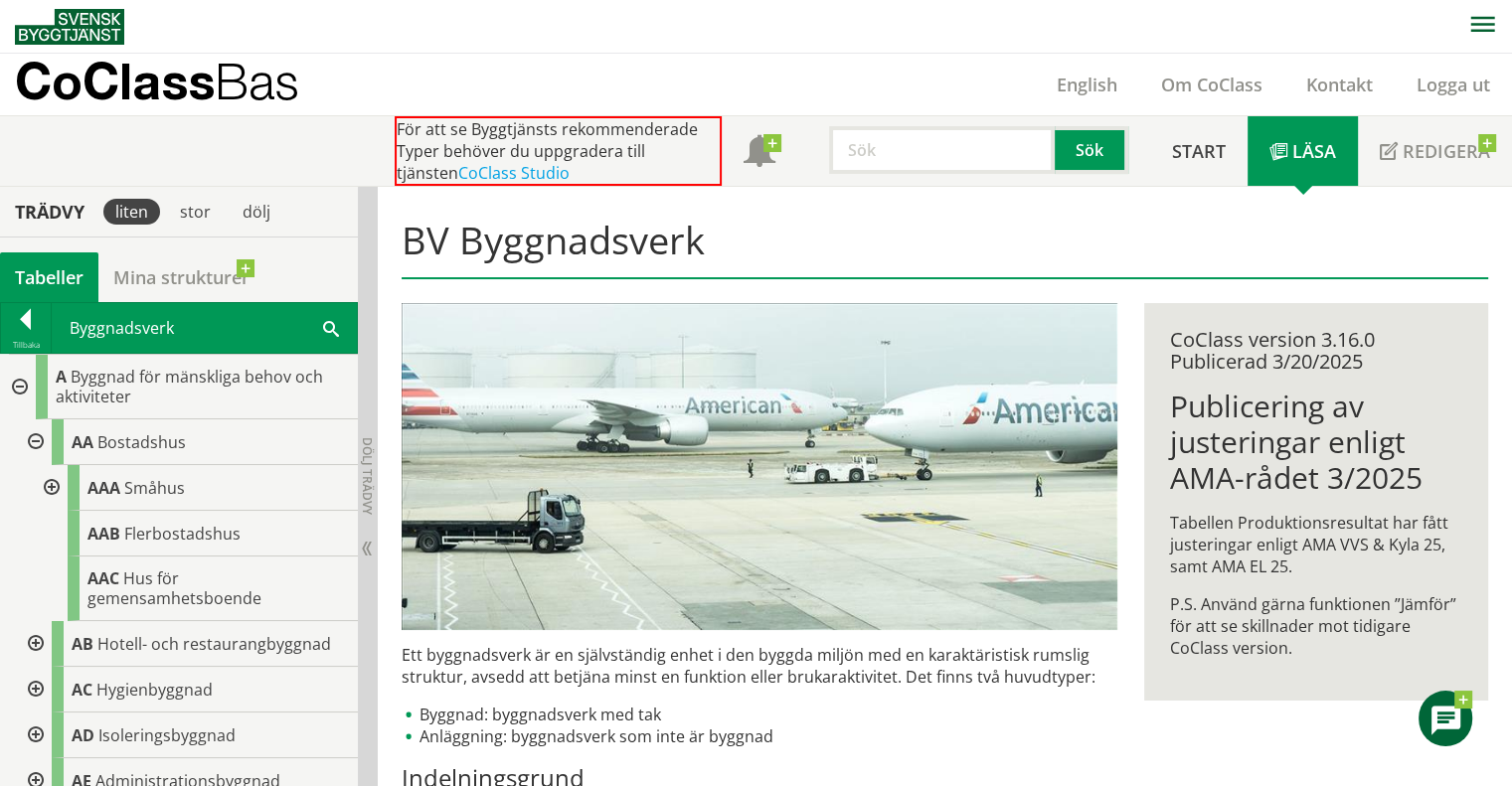 click at bounding box center (50, 488) 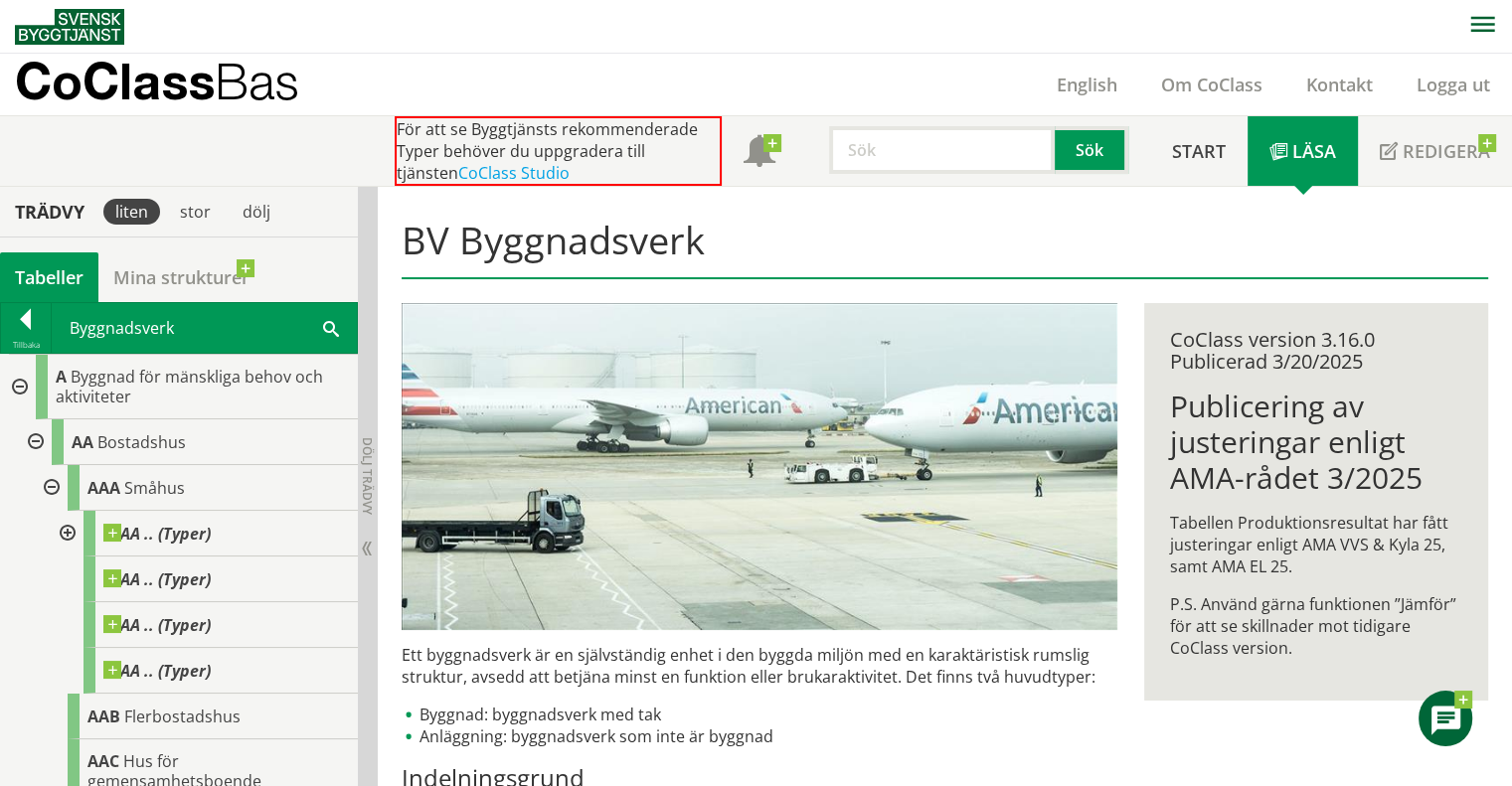 click at bounding box center [66, 534] 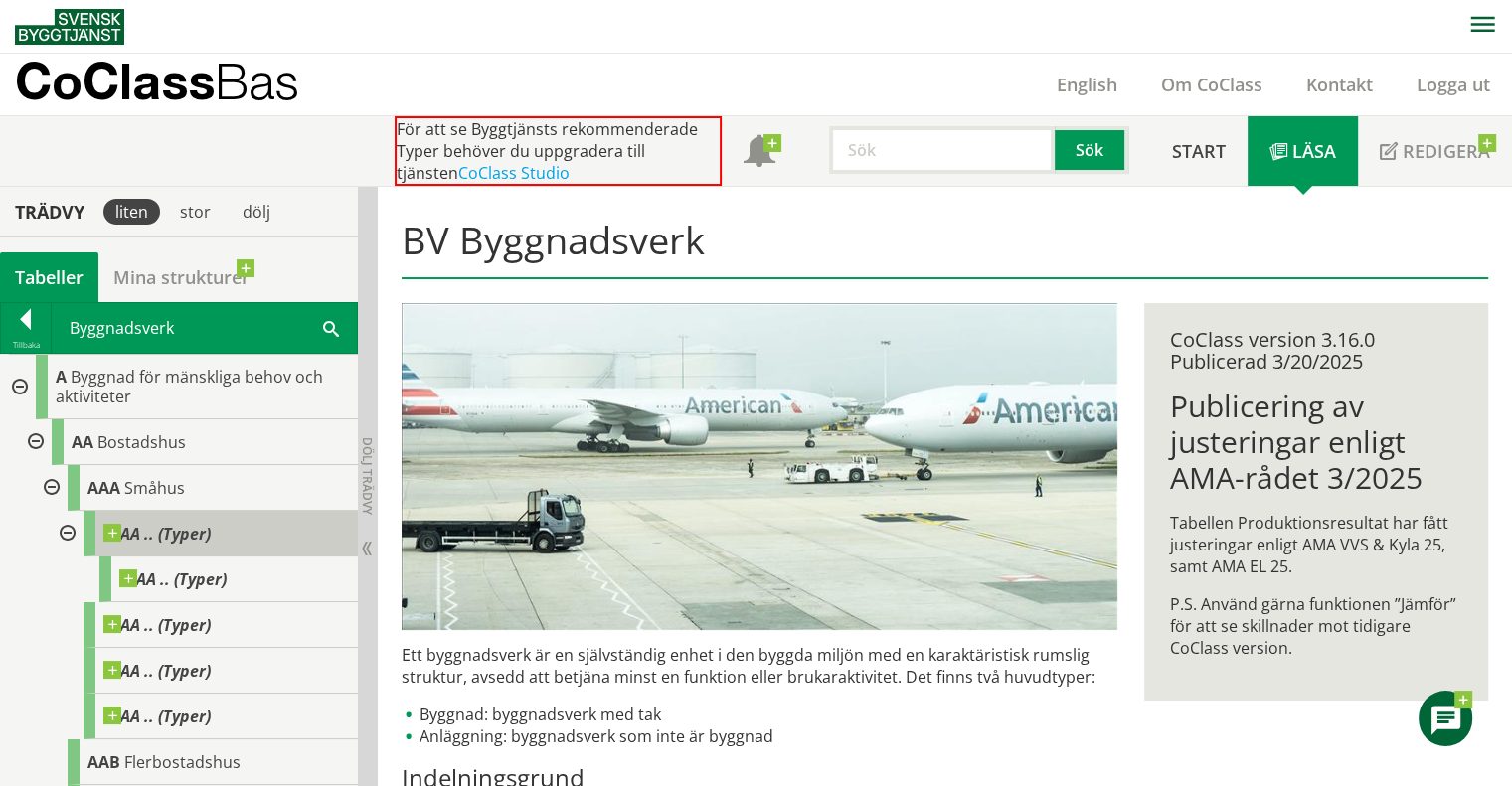 click on "AA .. (Typer)" at bounding box center (157, 534) 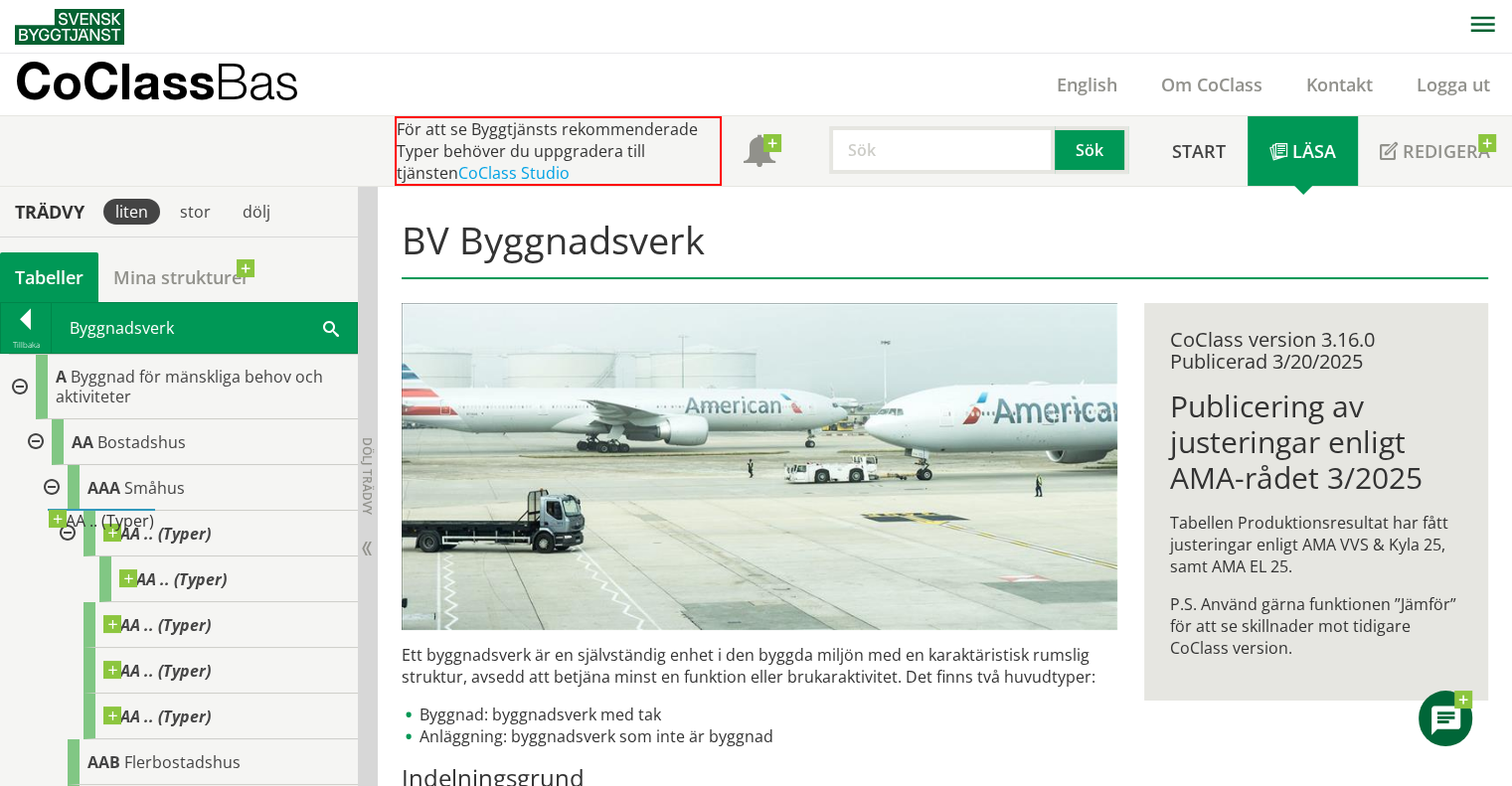 click on "AMA
AMA Beskrivningsverktyg
AMA Funktion
BSAB
Bygginfo
Byggjura
Byggkatalogen
Byggkoll
CoClass
X
CoClass   Bas" at bounding box center (756, 393) 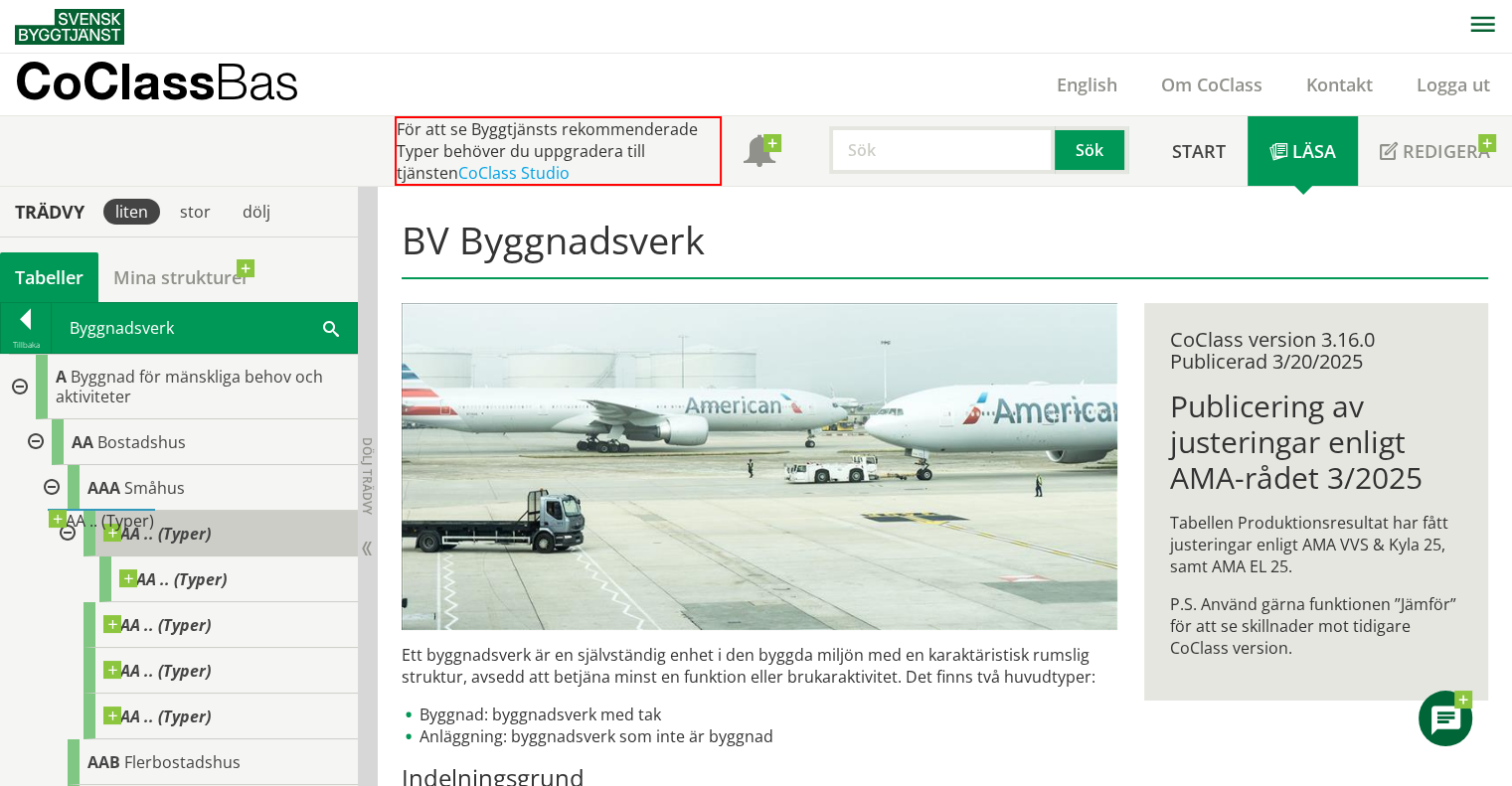 click on "AA .. (Typer)" at bounding box center (157, 534) 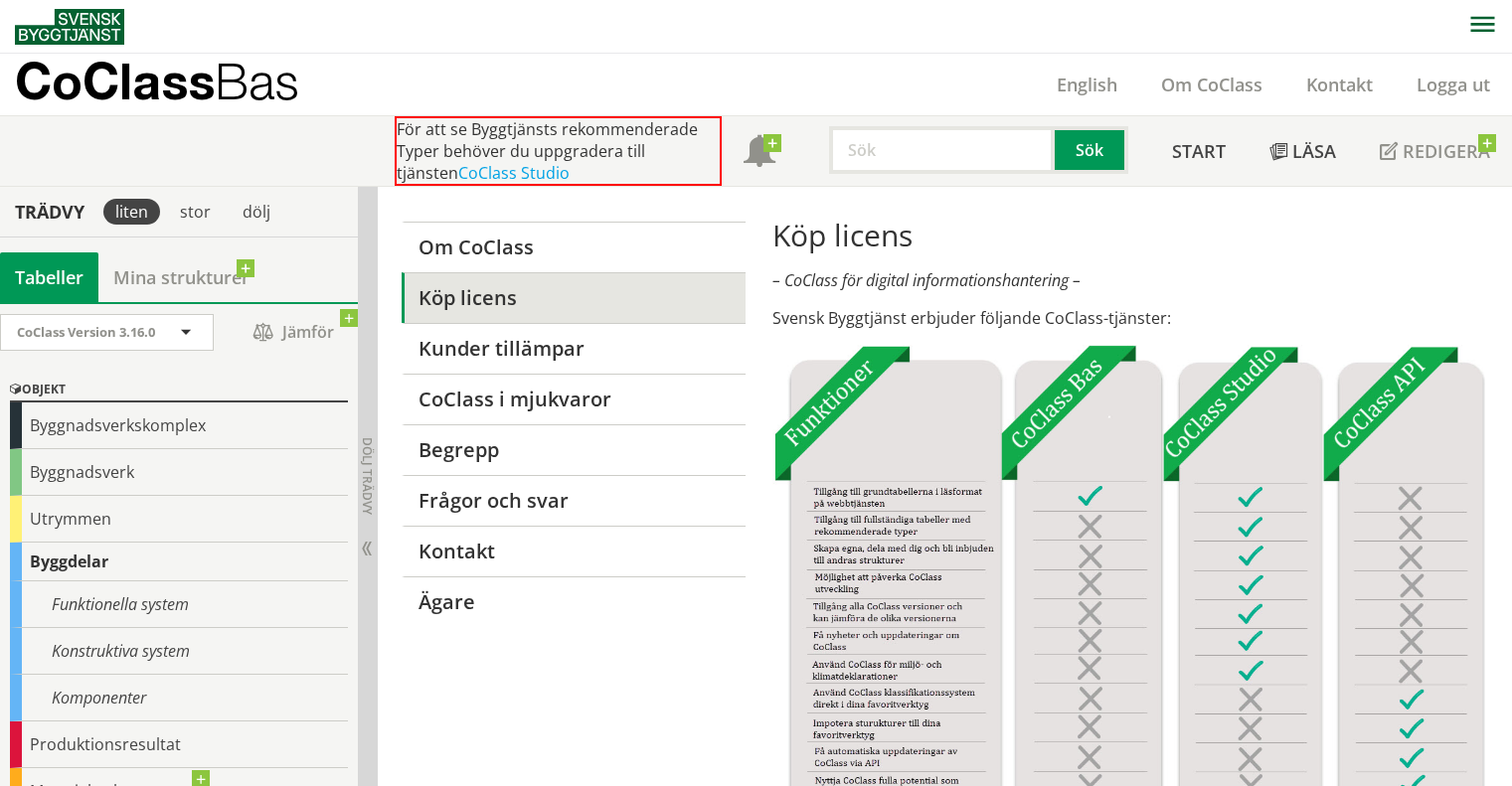 scroll, scrollTop: 0, scrollLeft: 0, axis: both 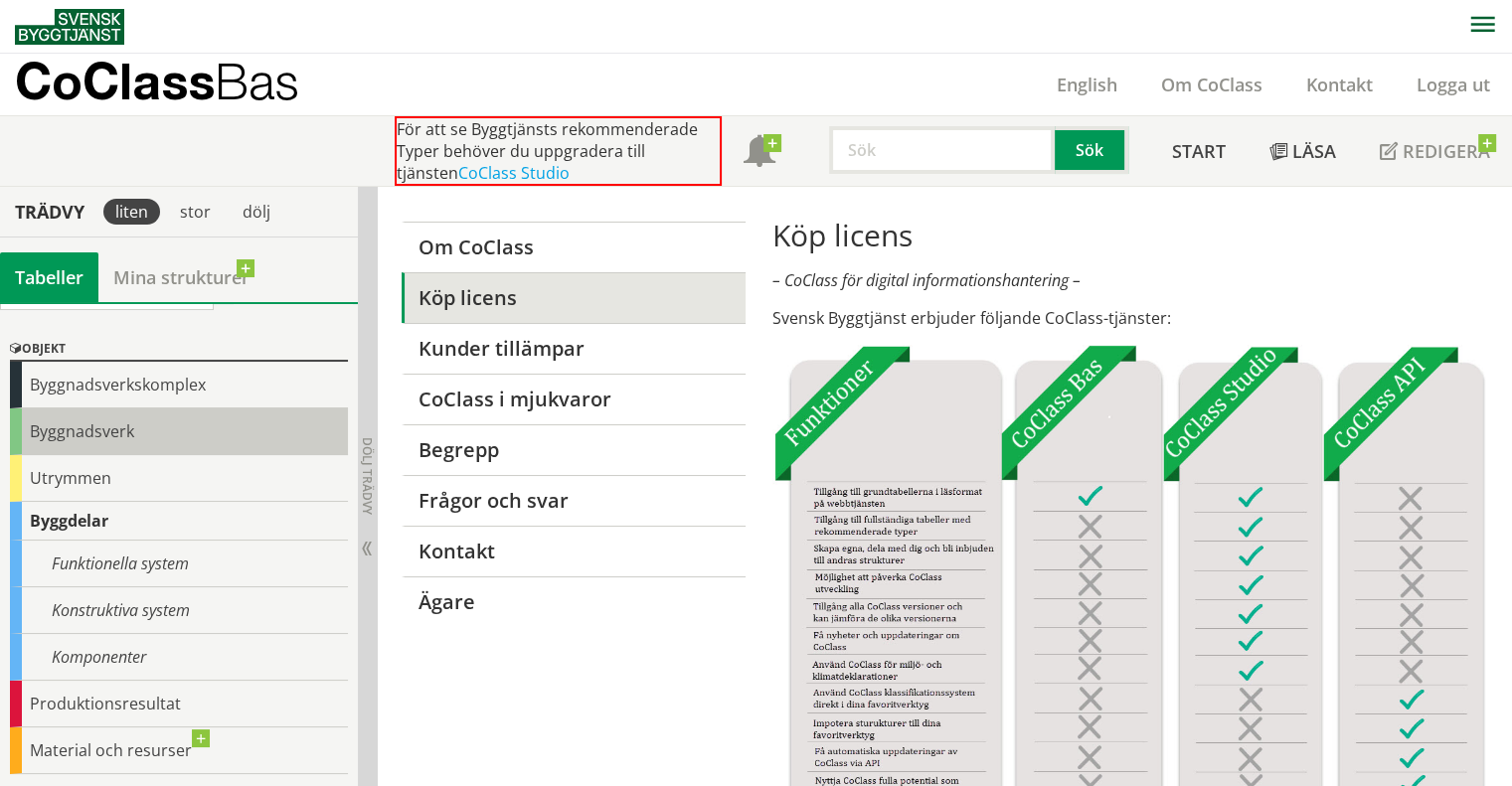click on "Byggnadsverk" at bounding box center [179, 431] 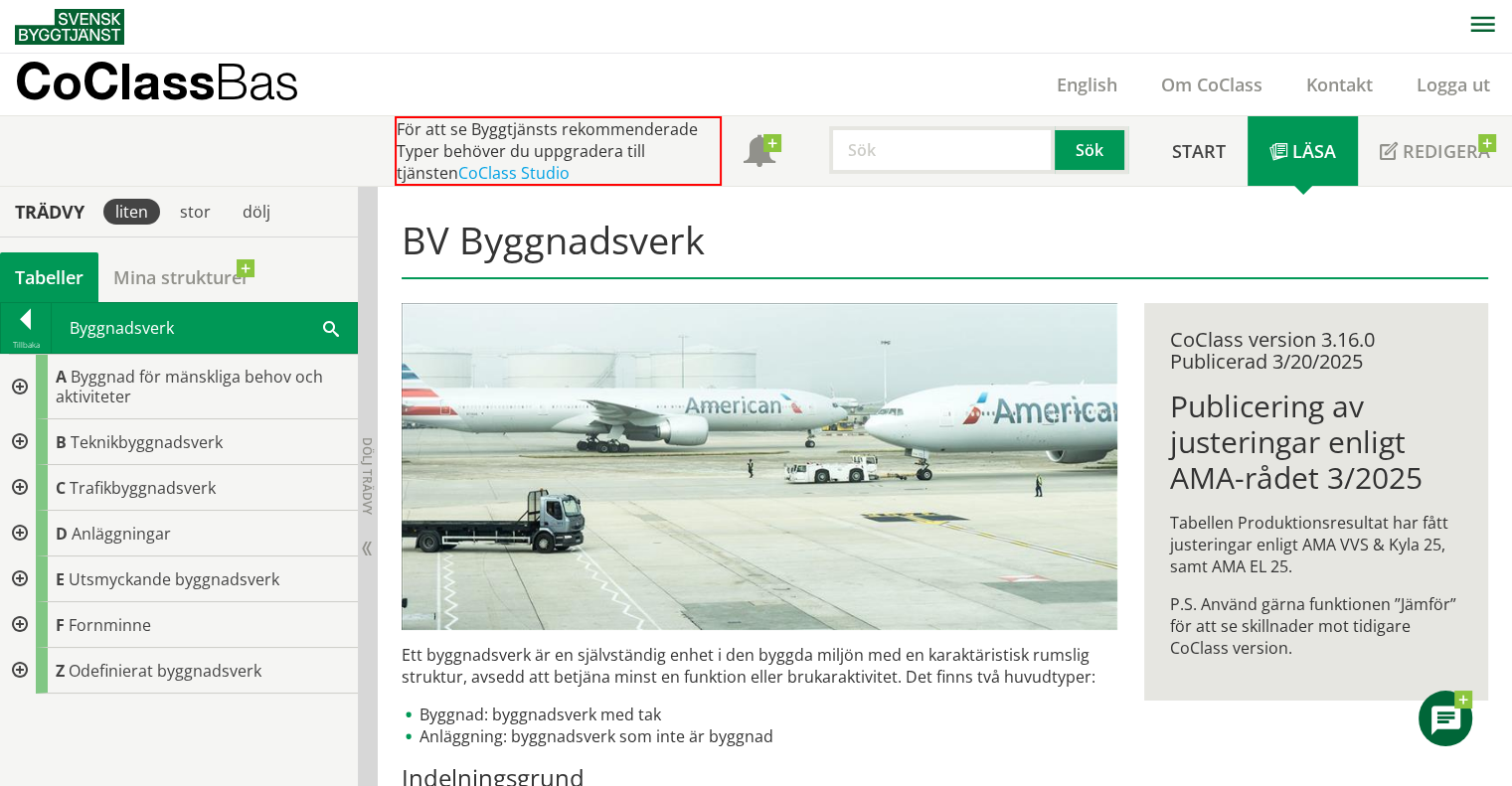 click at bounding box center (18, 442) 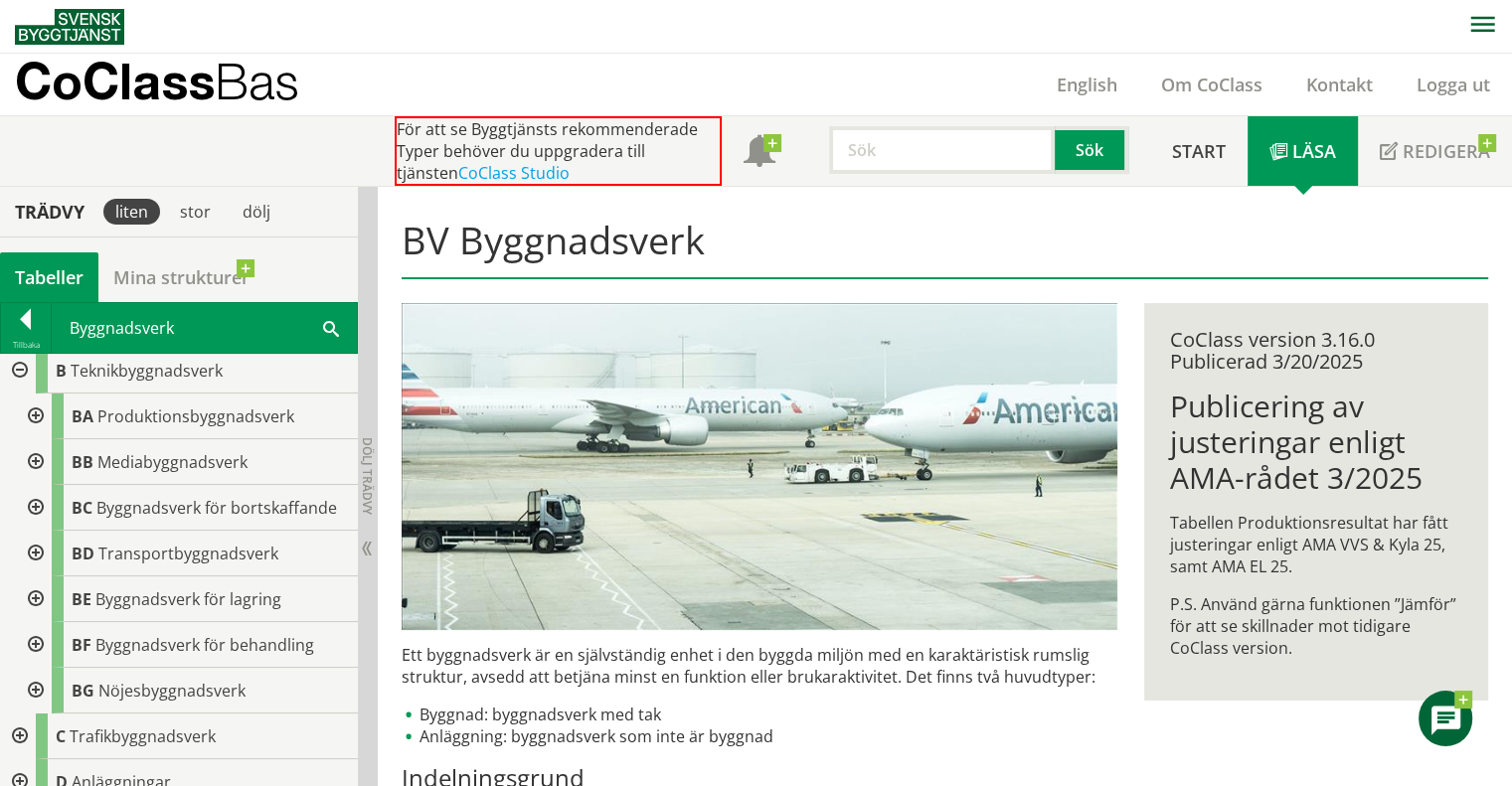 scroll, scrollTop: 99, scrollLeft: 0, axis: vertical 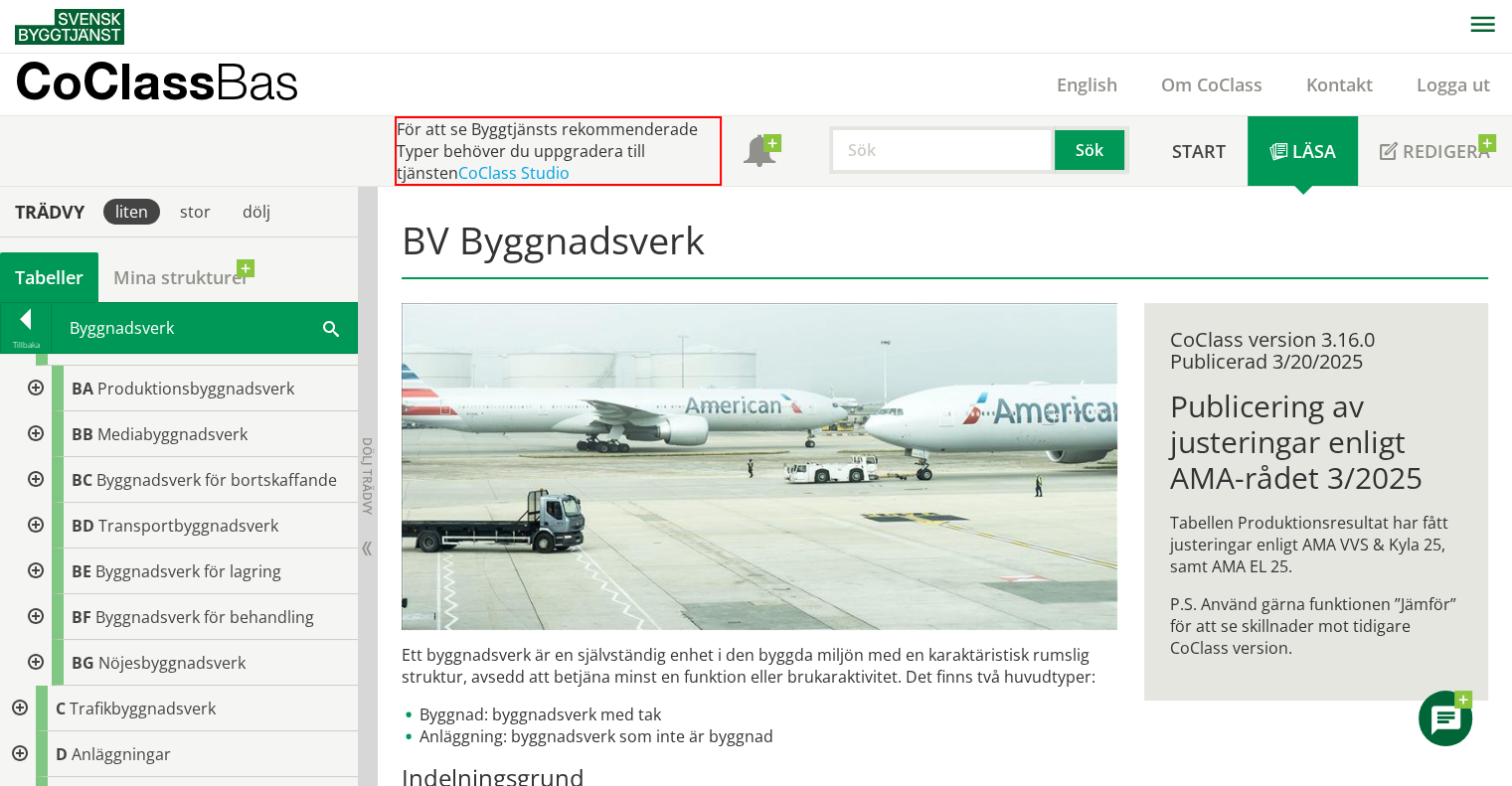 click at bounding box center [34, 389] 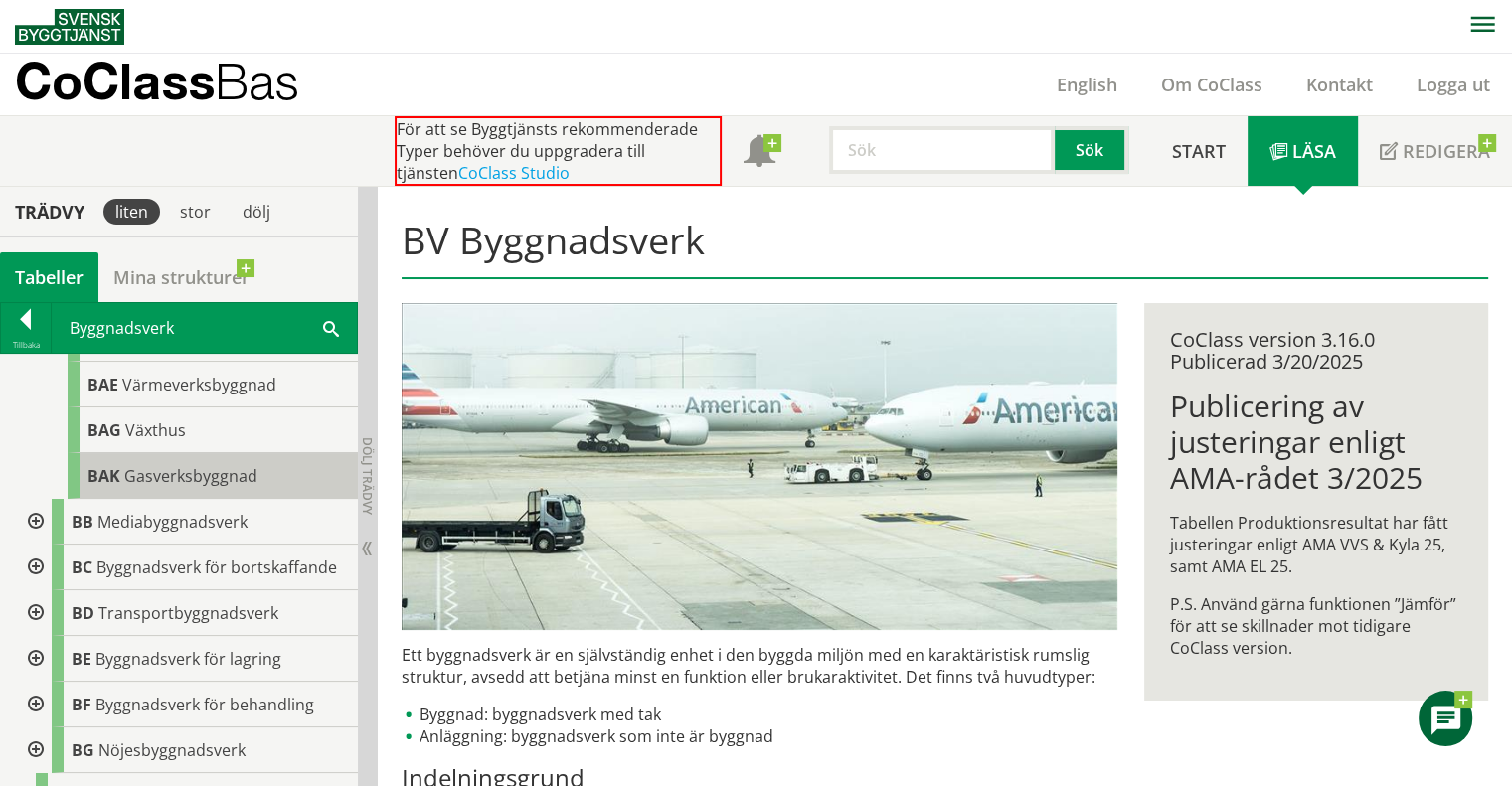 scroll, scrollTop: 497, scrollLeft: 0, axis: vertical 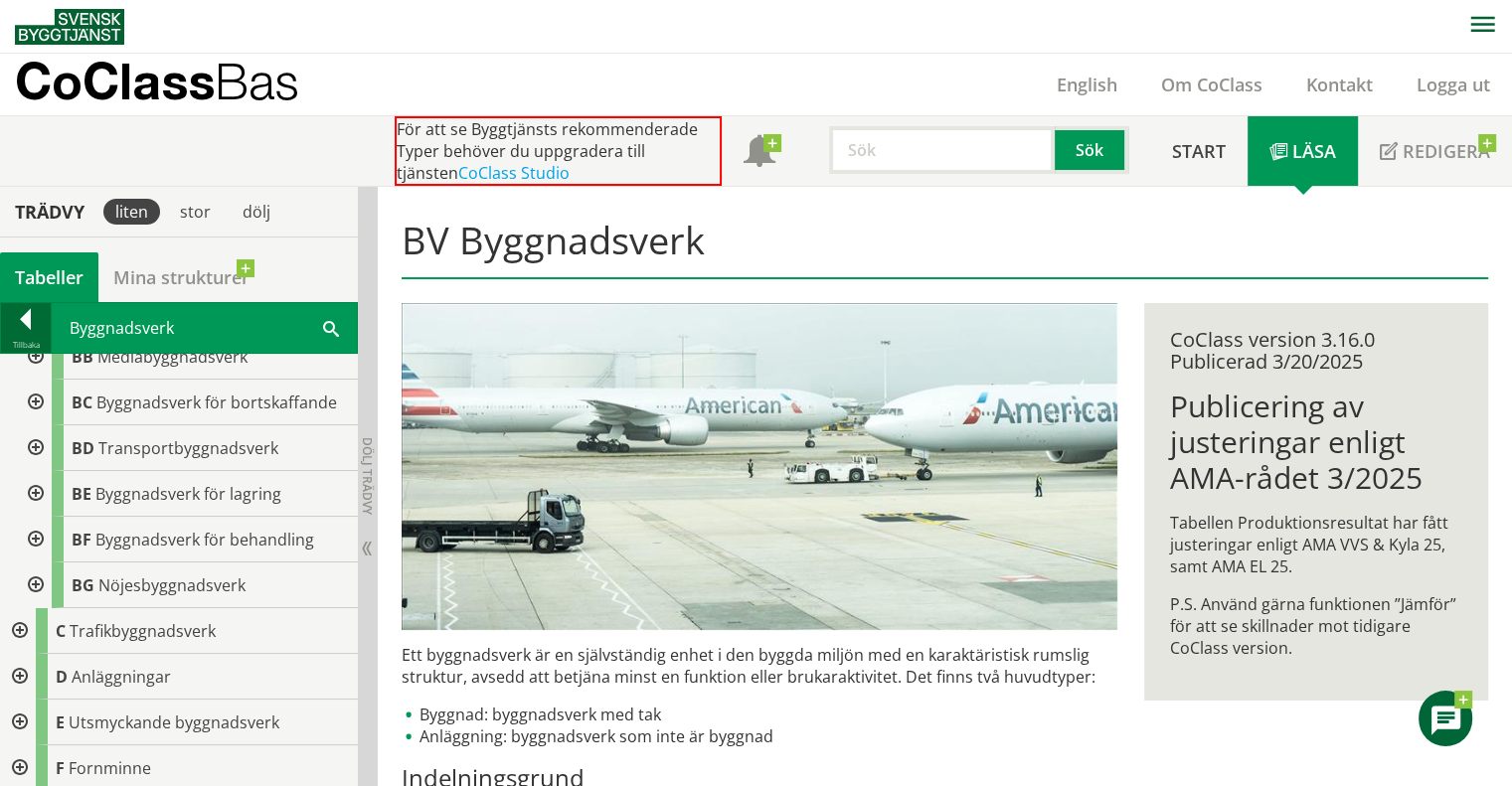 click at bounding box center [26, 323] 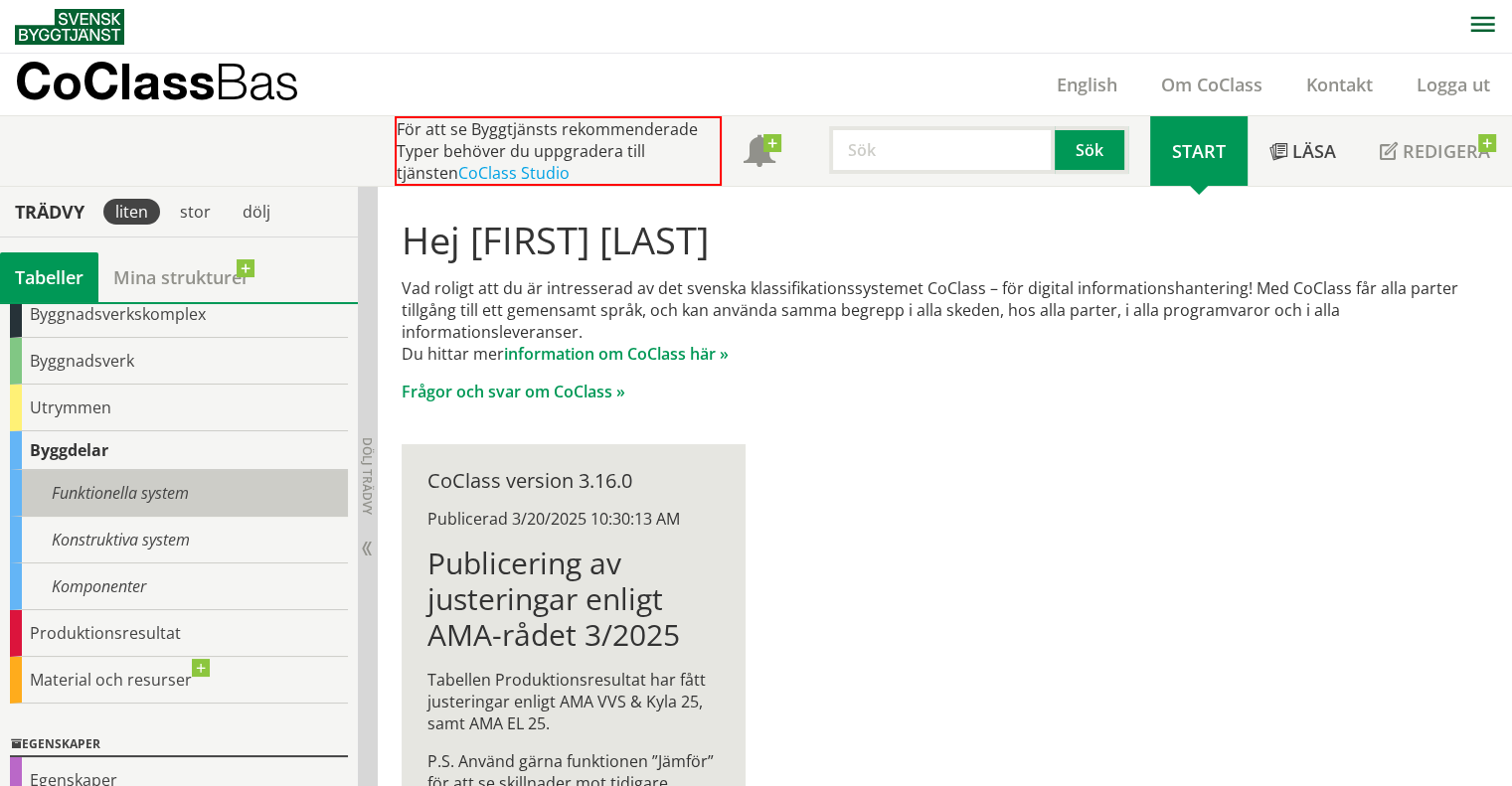 scroll, scrollTop: 140, scrollLeft: 0, axis: vertical 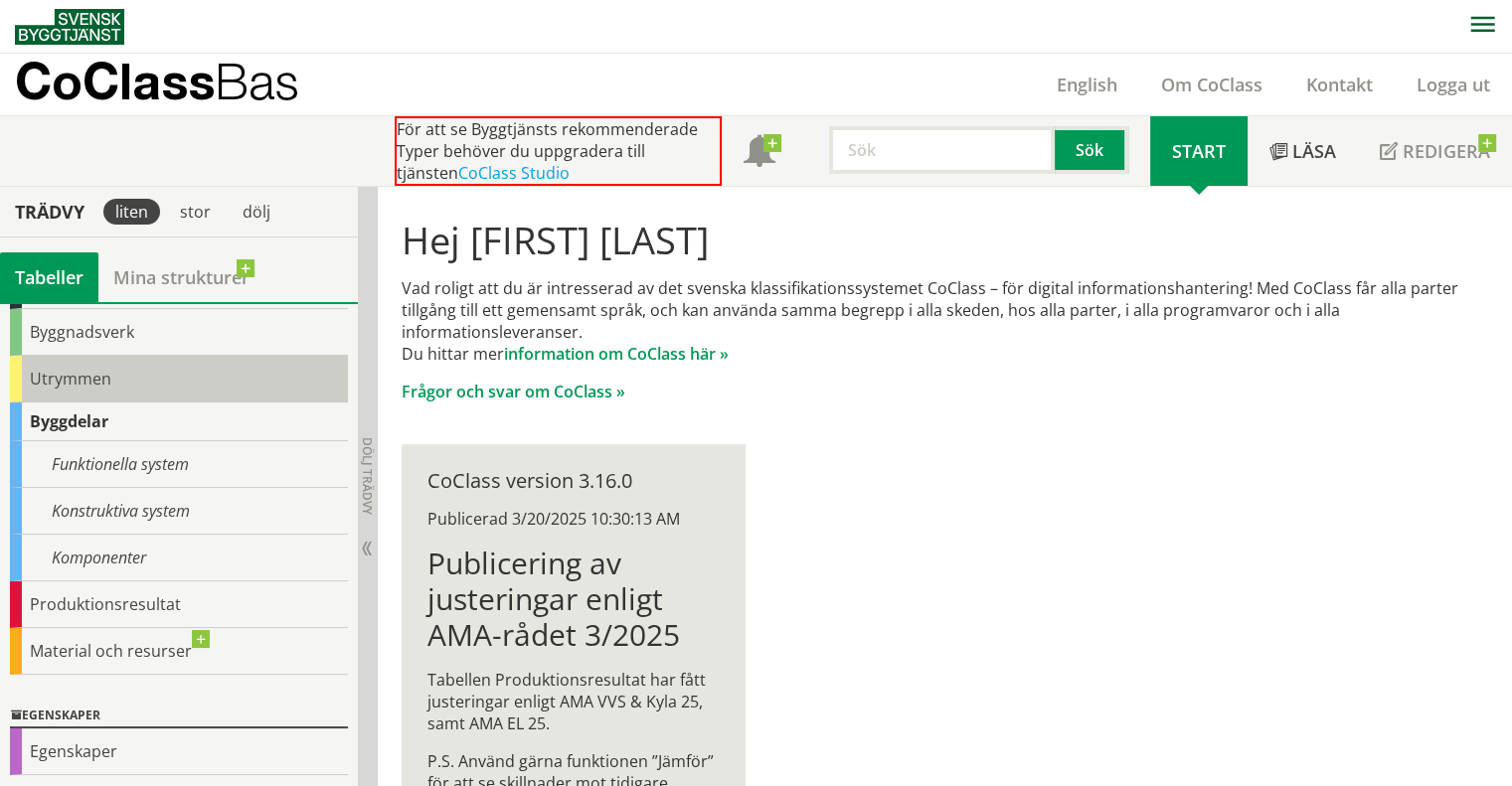 click on "Utrymmen" at bounding box center [179, 379] 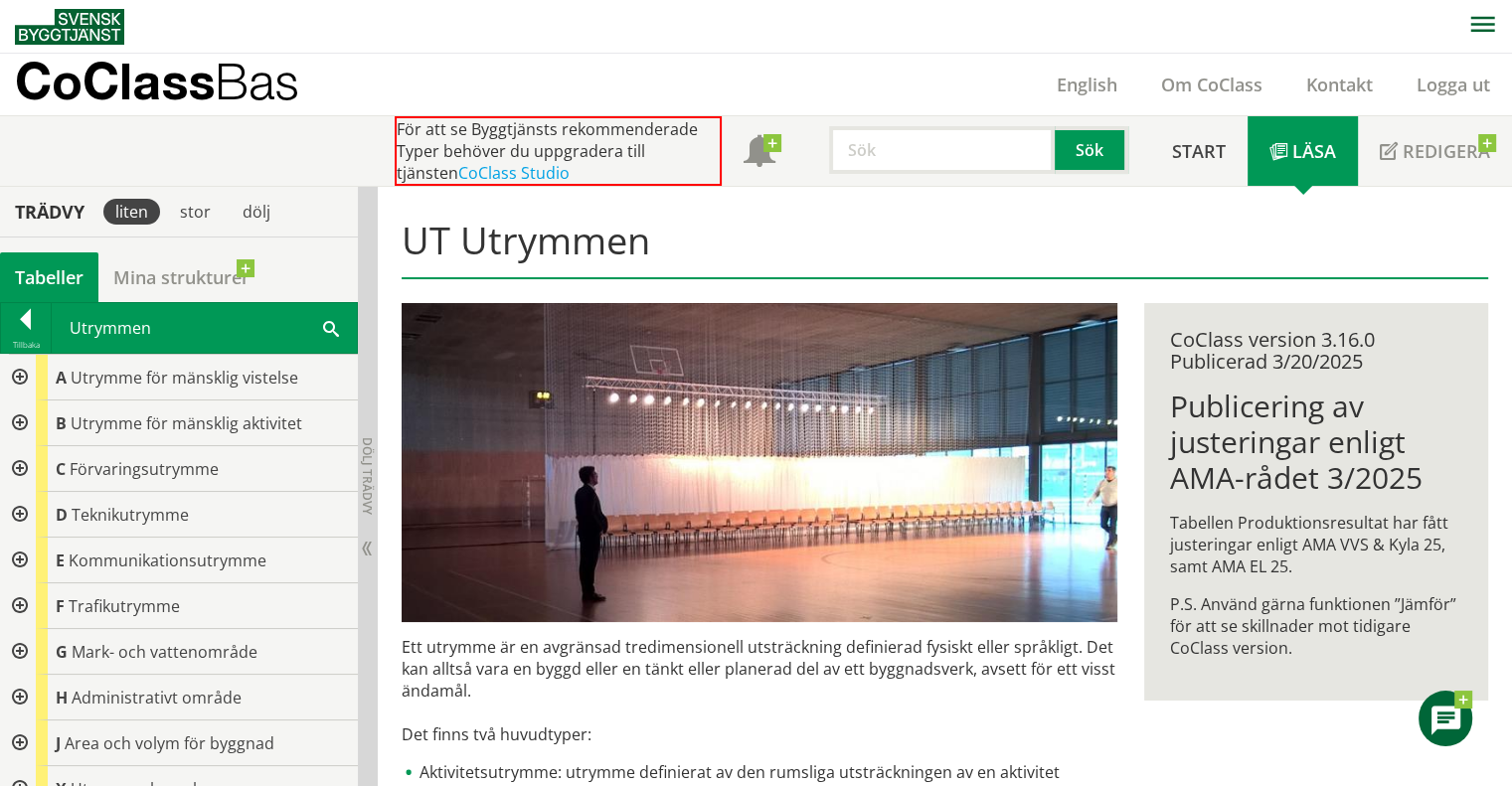 click at bounding box center [18, 378] 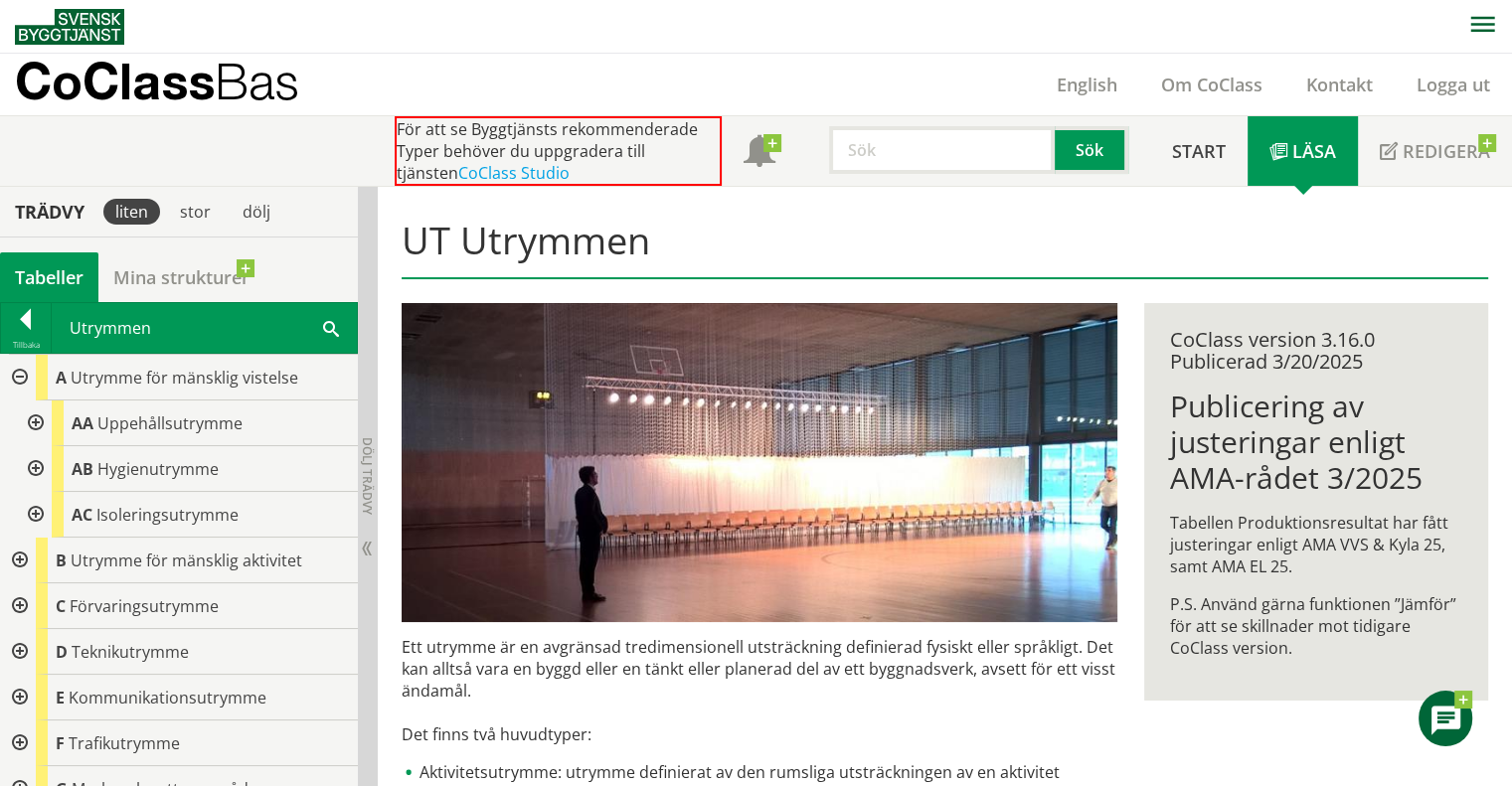 click at bounding box center (34, 515) 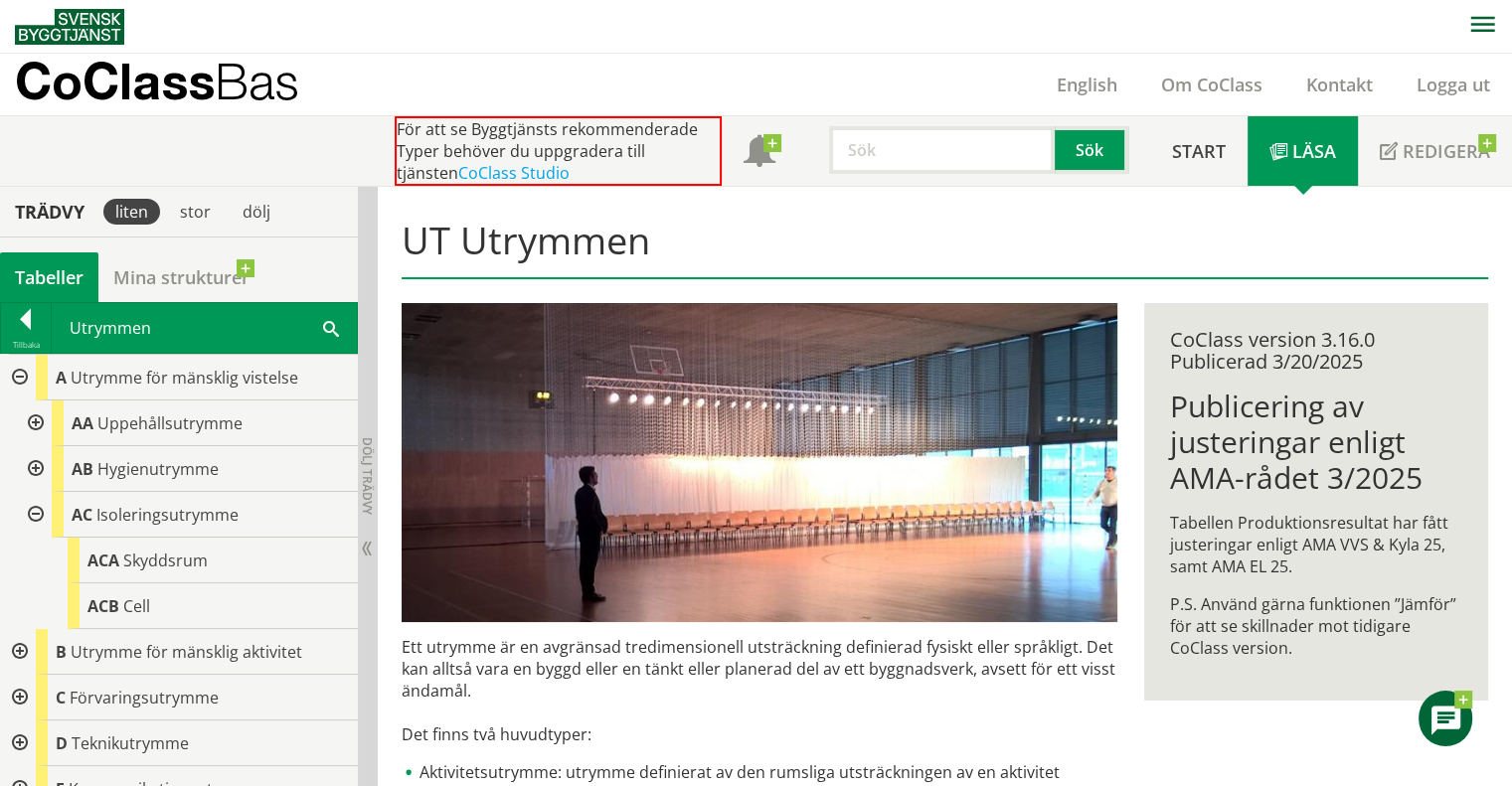 click at bounding box center (34, 469) 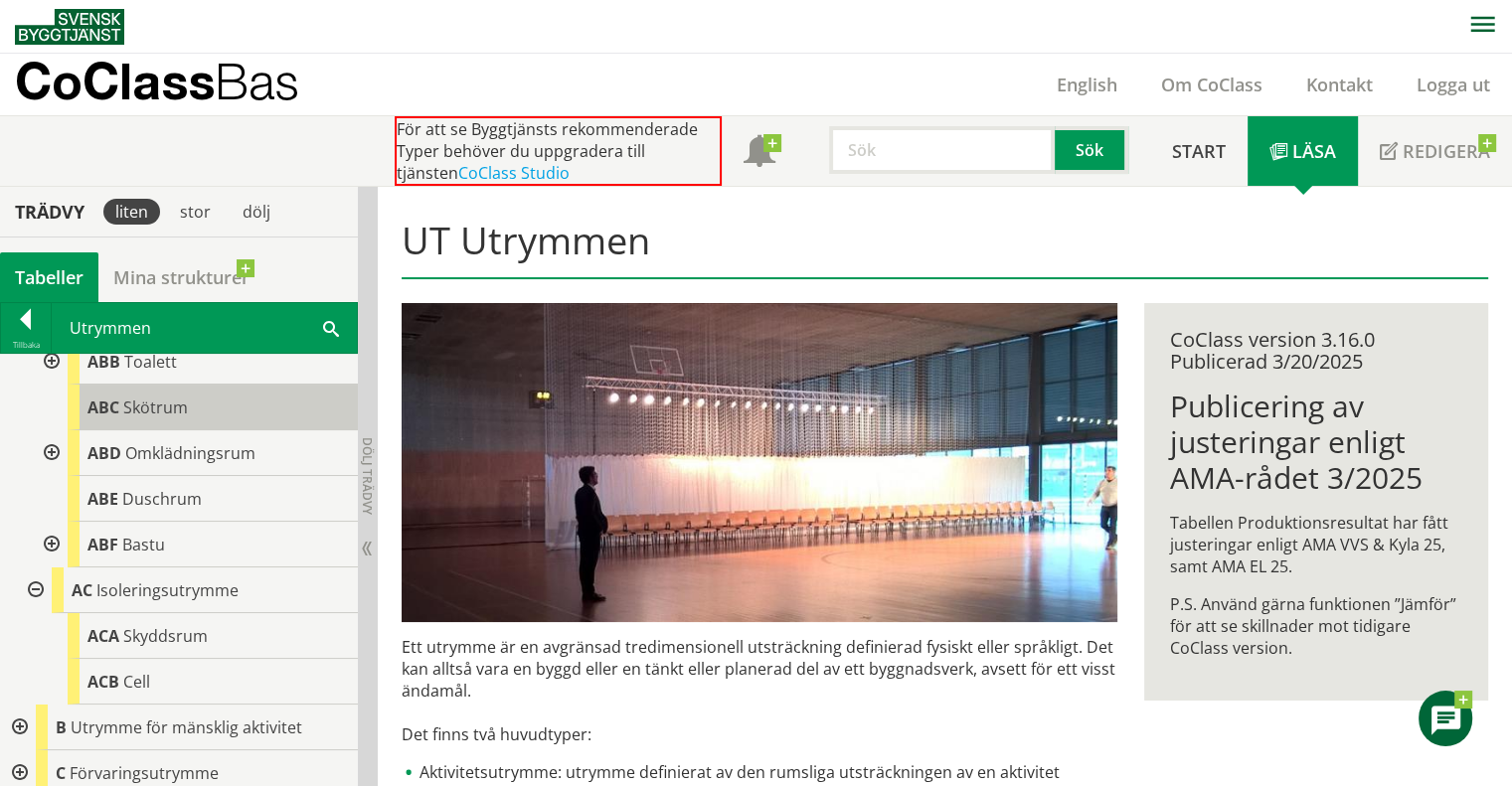 scroll, scrollTop: 99, scrollLeft: 0, axis: vertical 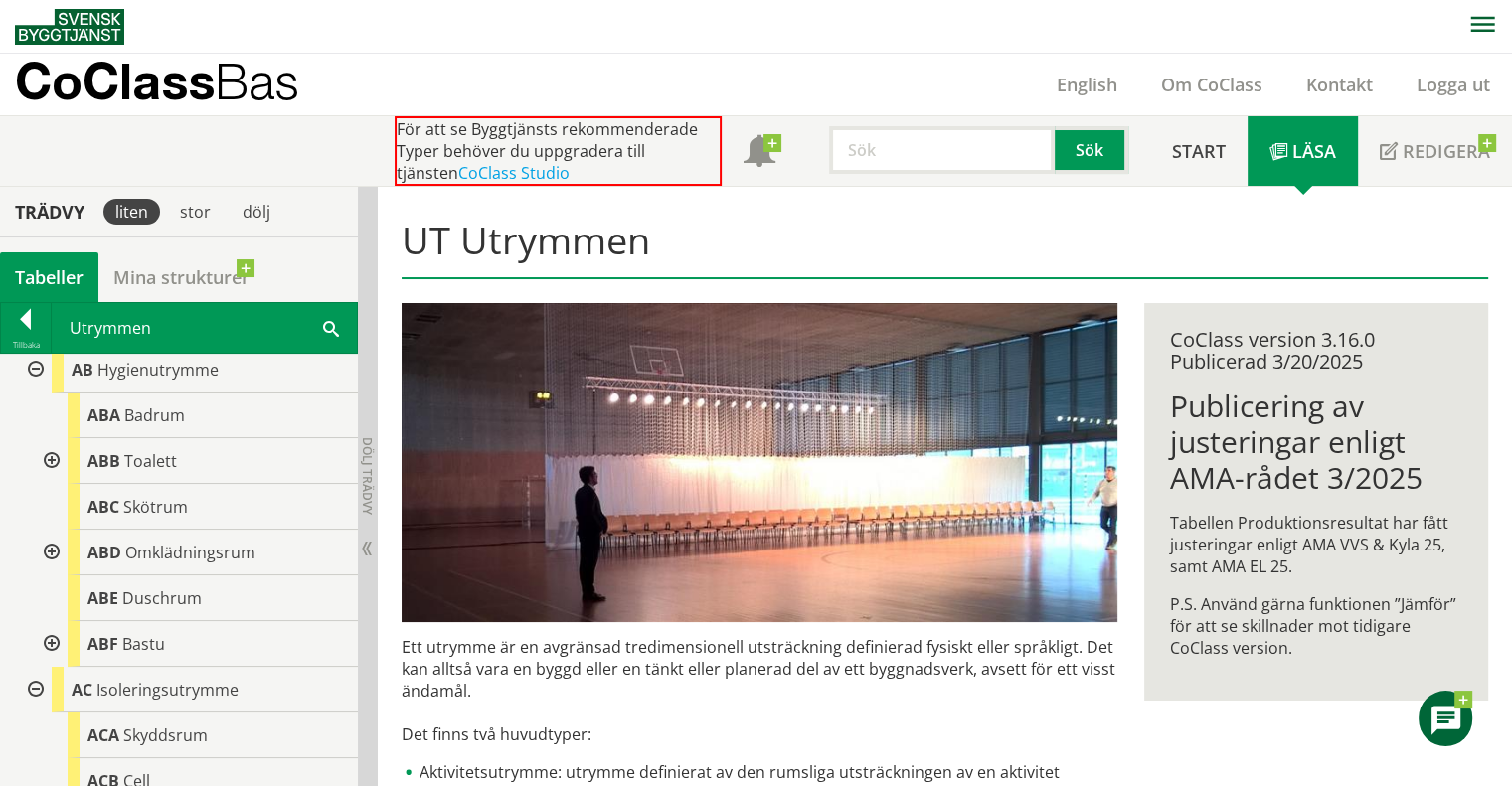 click at bounding box center [50, 461] 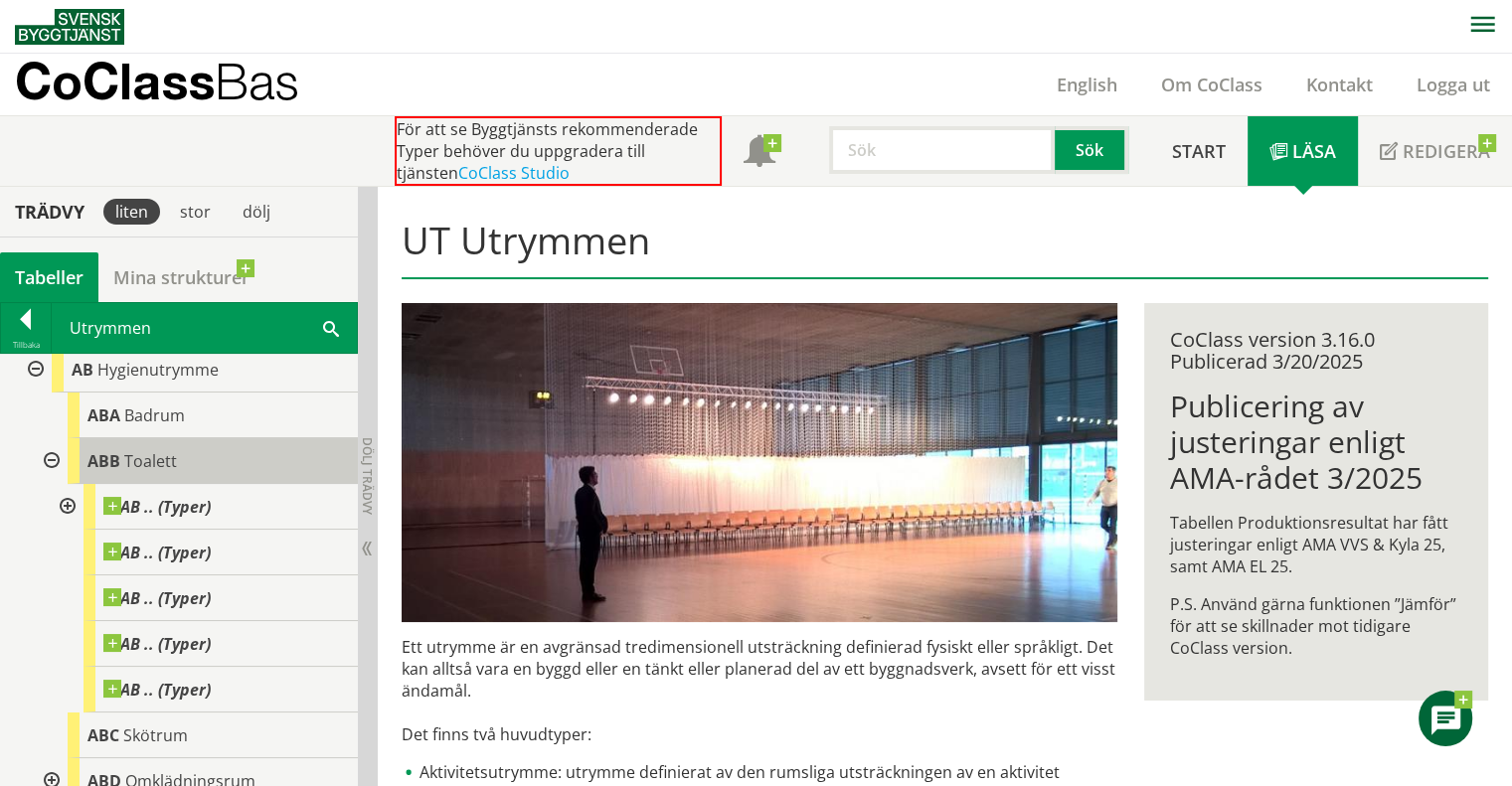 click on "Toalett" at bounding box center (150, 461) 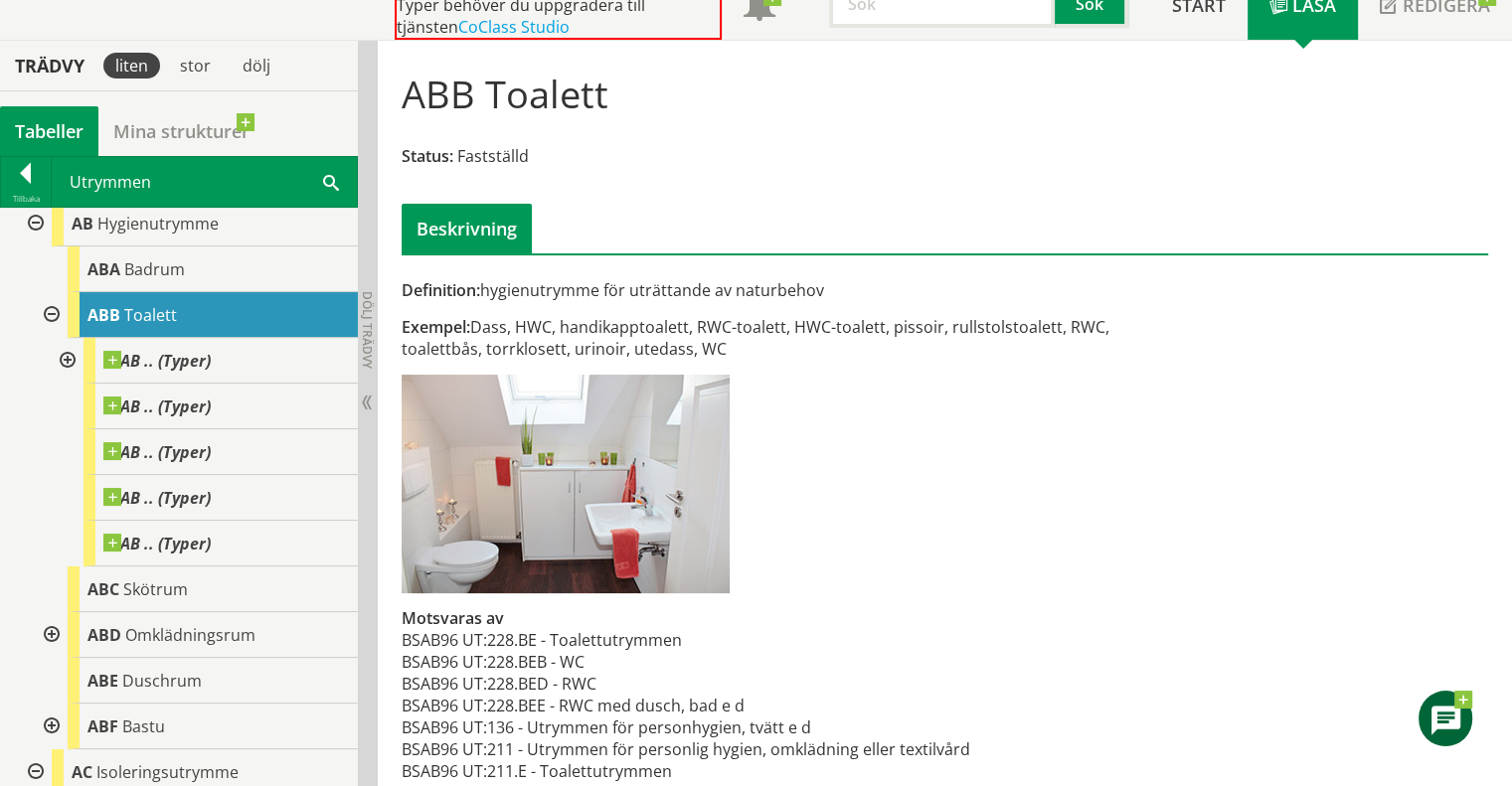 scroll, scrollTop: 172, scrollLeft: 0, axis: vertical 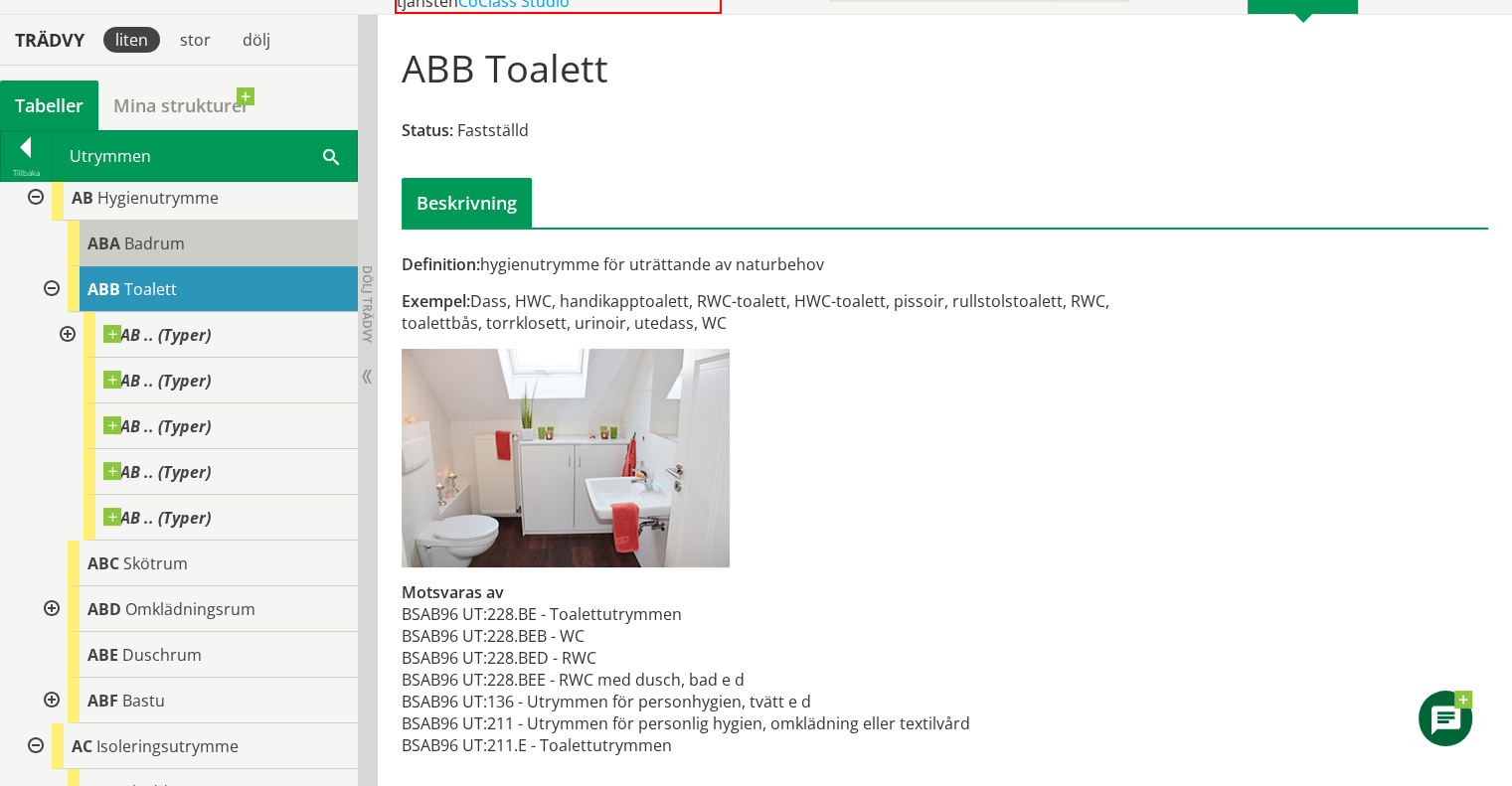 click on "Badrum" at bounding box center [154, 243] 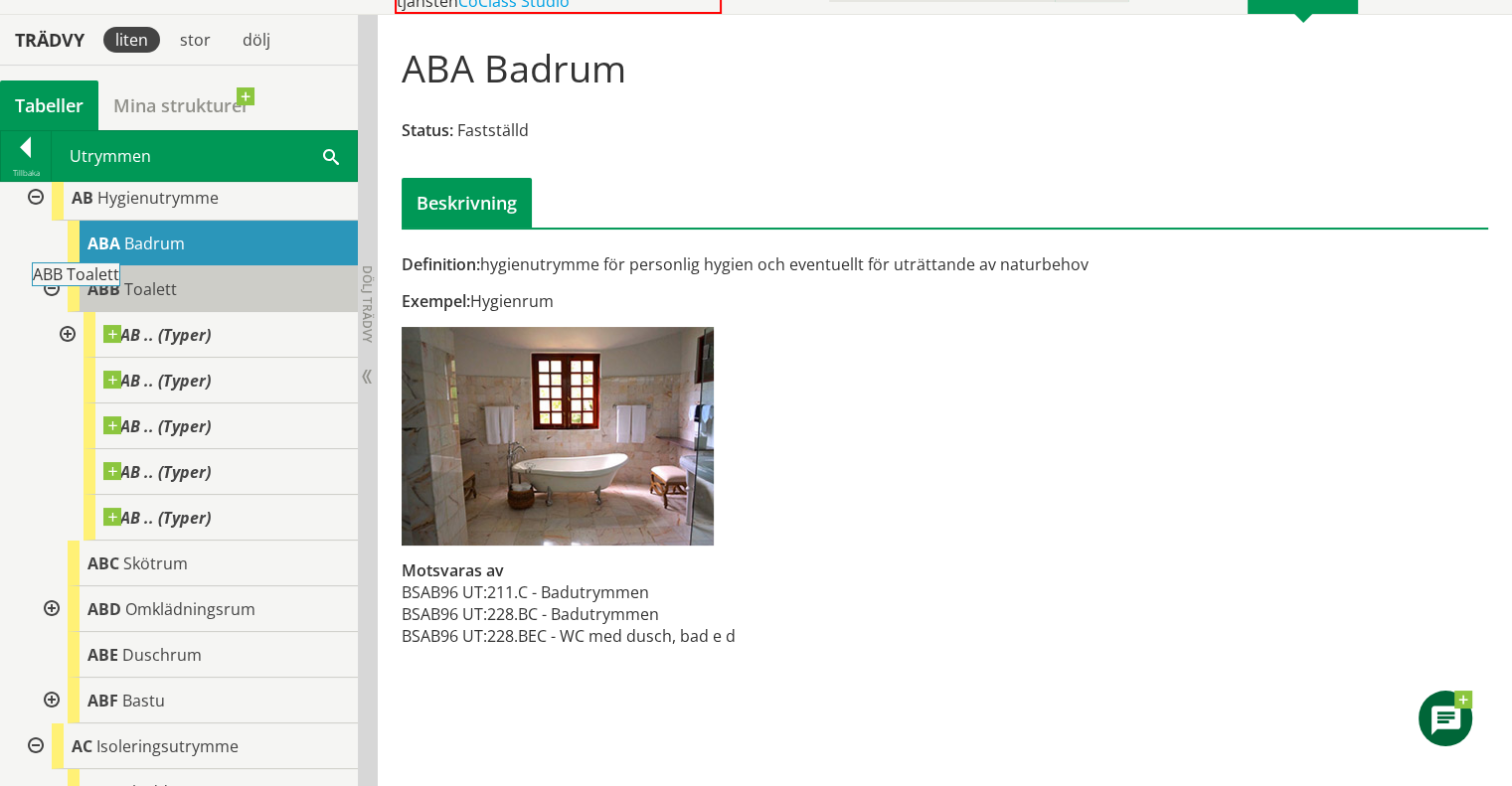 click on "ABB   Toalett" at bounding box center (213, 289) 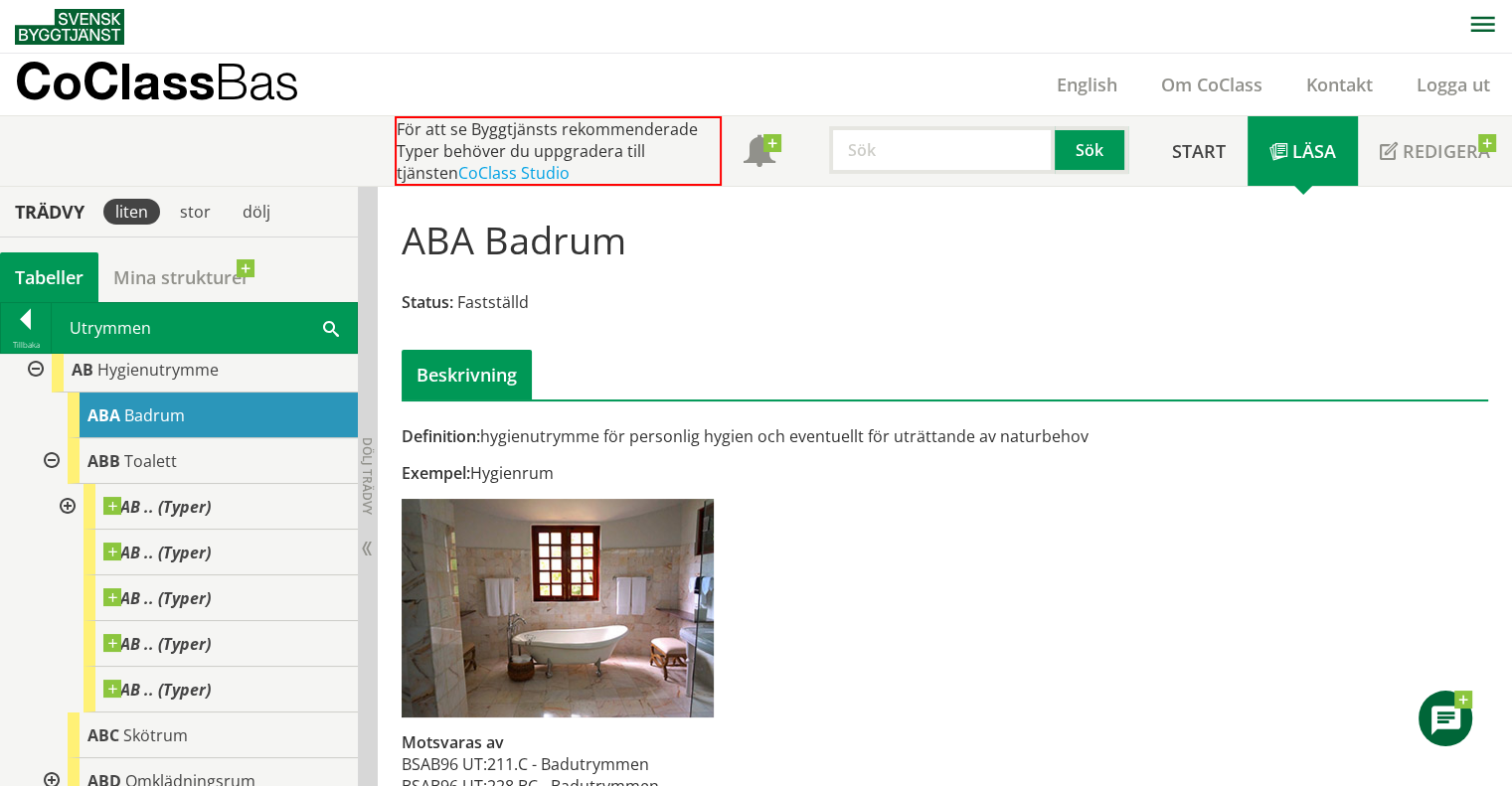 scroll, scrollTop: 64, scrollLeft: 0, axis: vertical 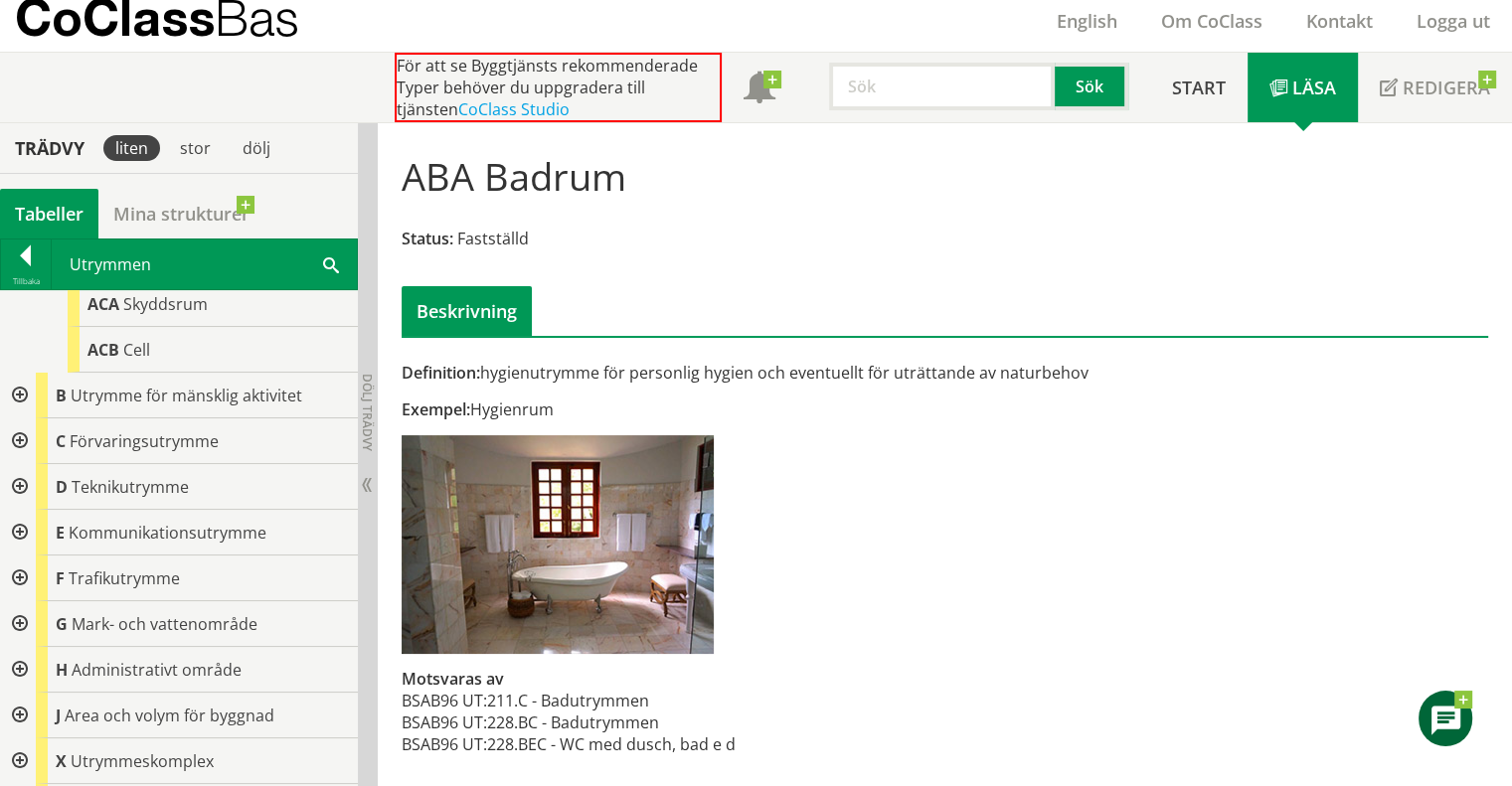 click at bounding box center [18, 487] 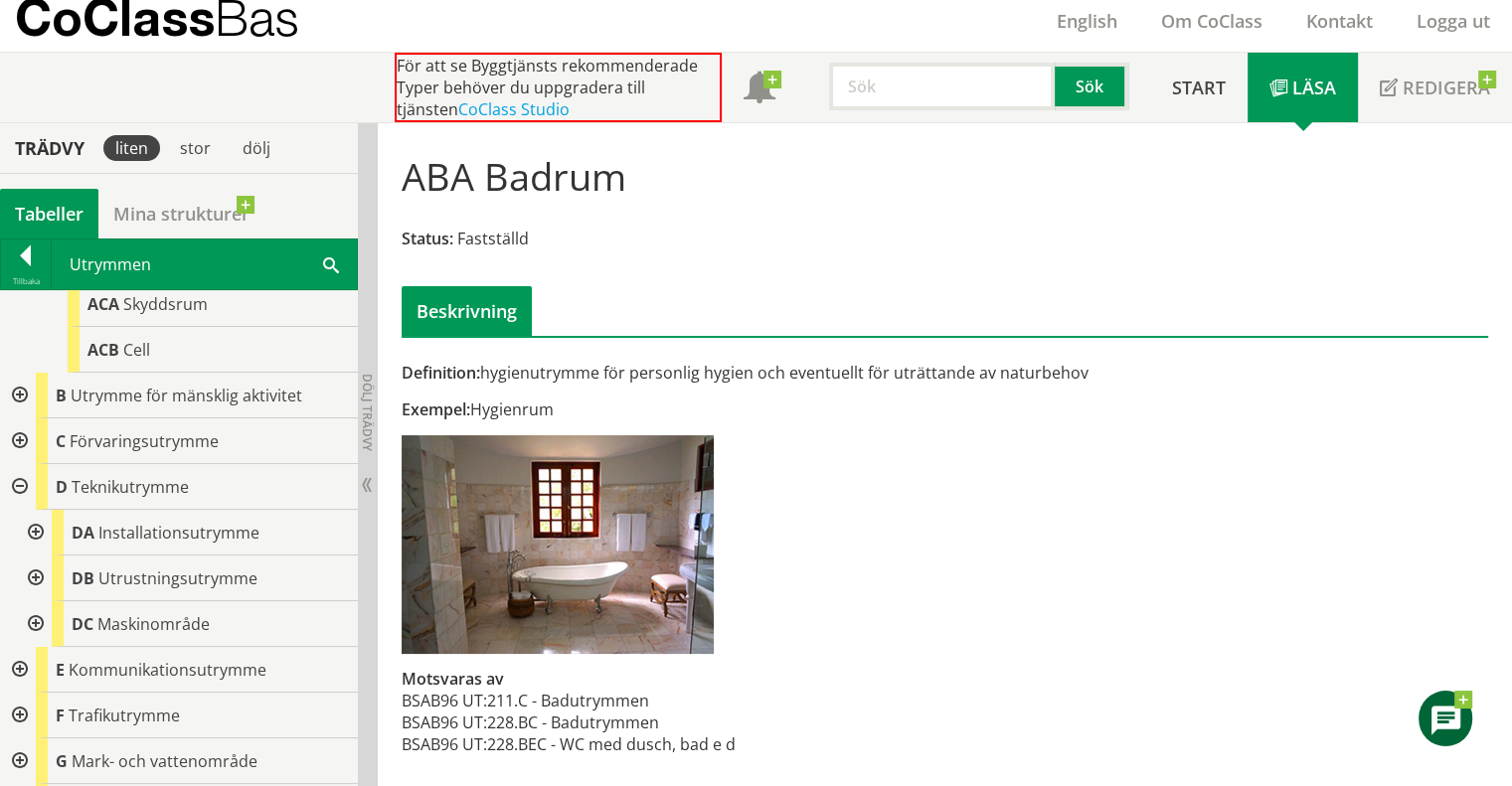 click at bounding box center [34, 533] 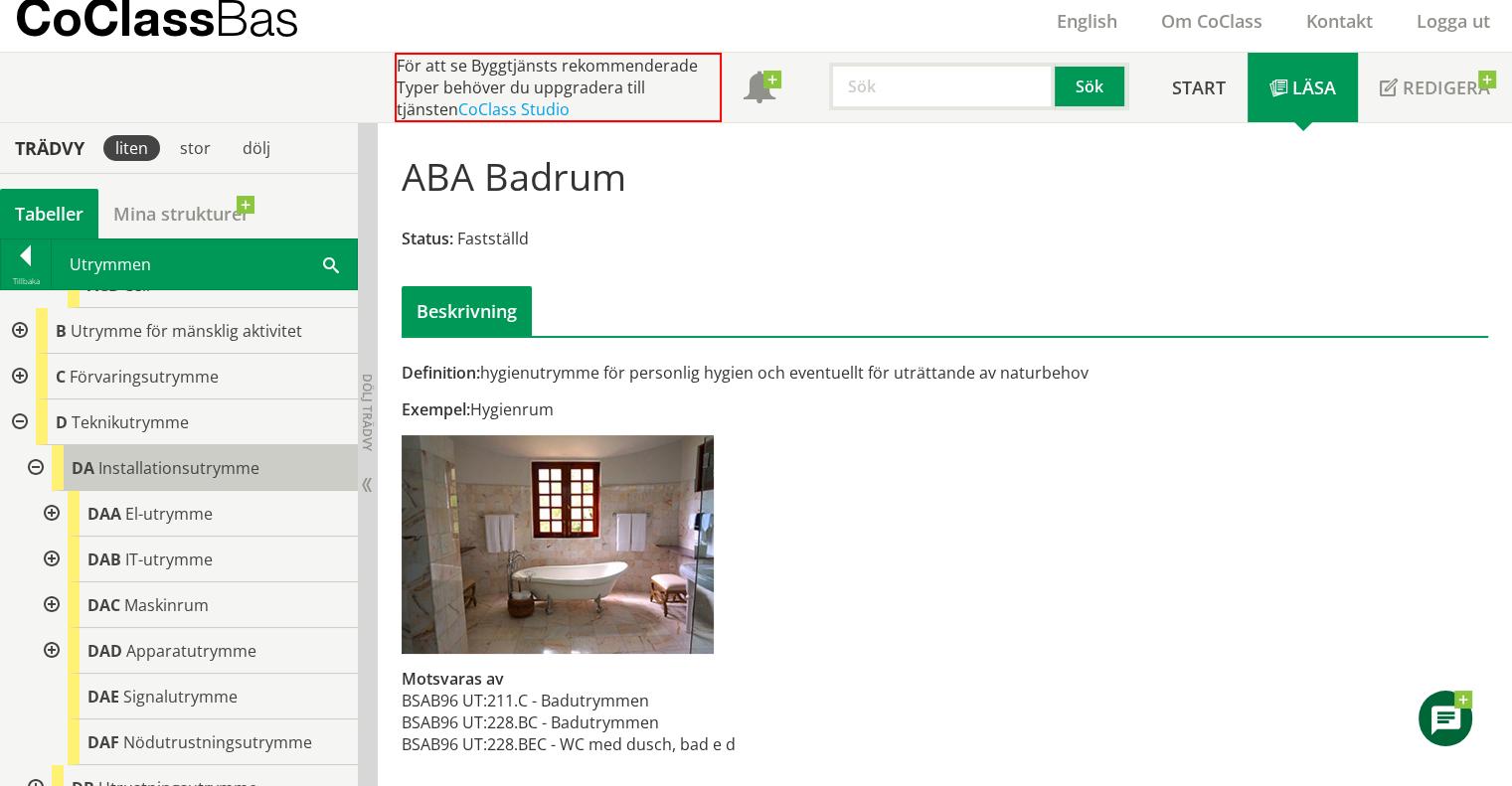 scroll, scrollTop: 795, scrollLeft: 0, axis: vertical 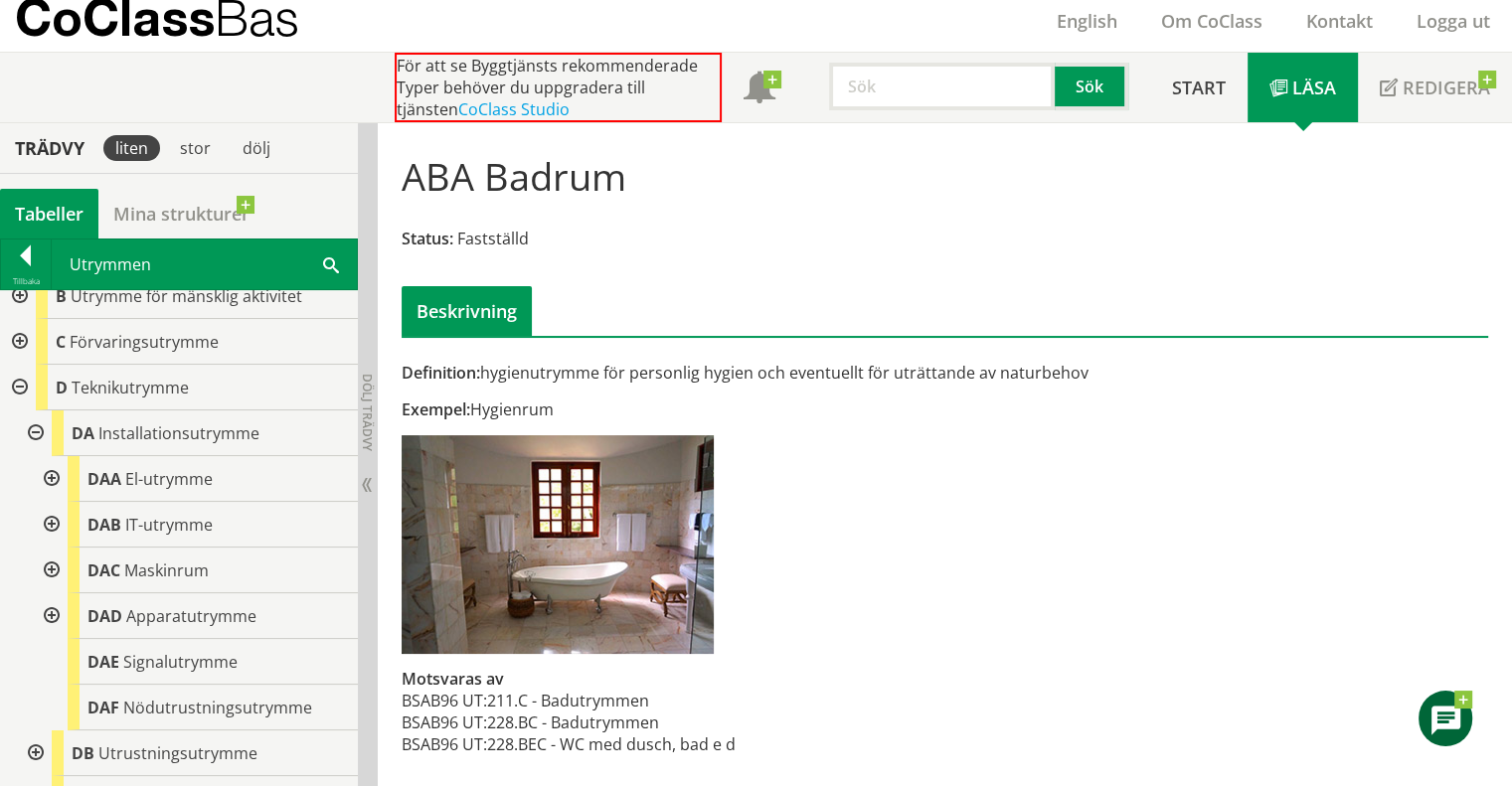 click at bounding box center (50, 616) 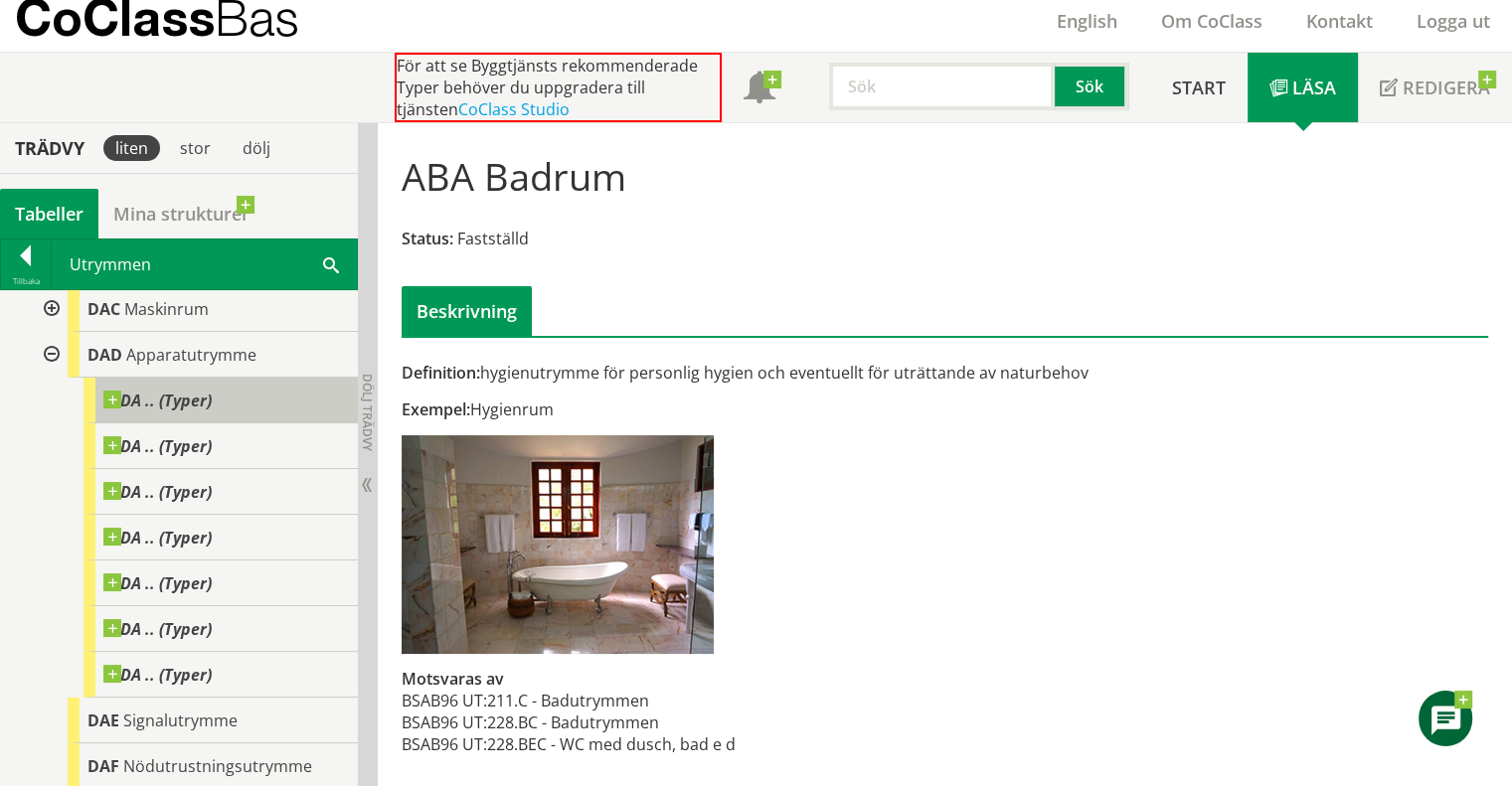 scroll, scrollTop: 1093, scrollLeft: 0, axis: vertical 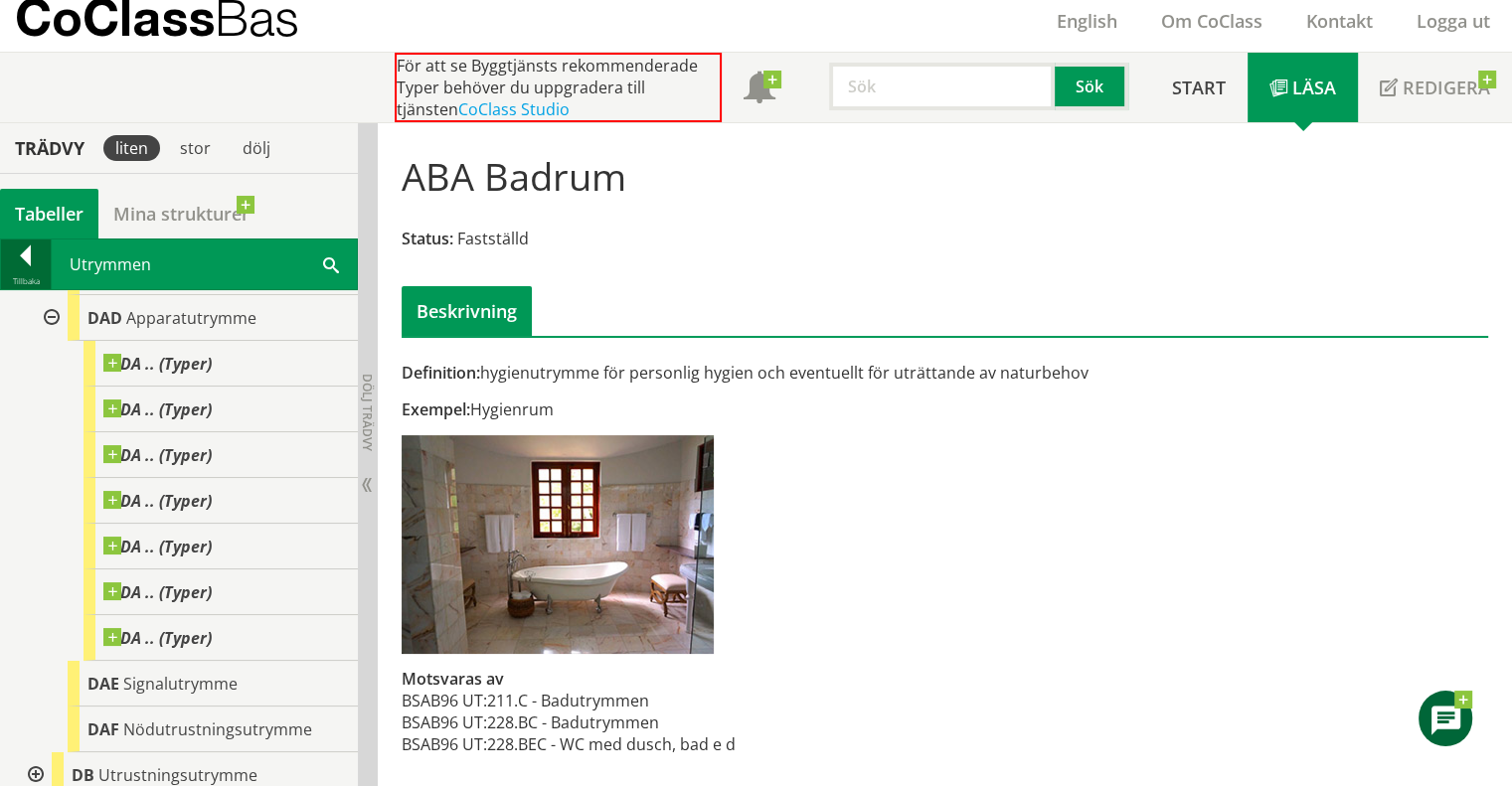 click at bounding box center [26, 259] 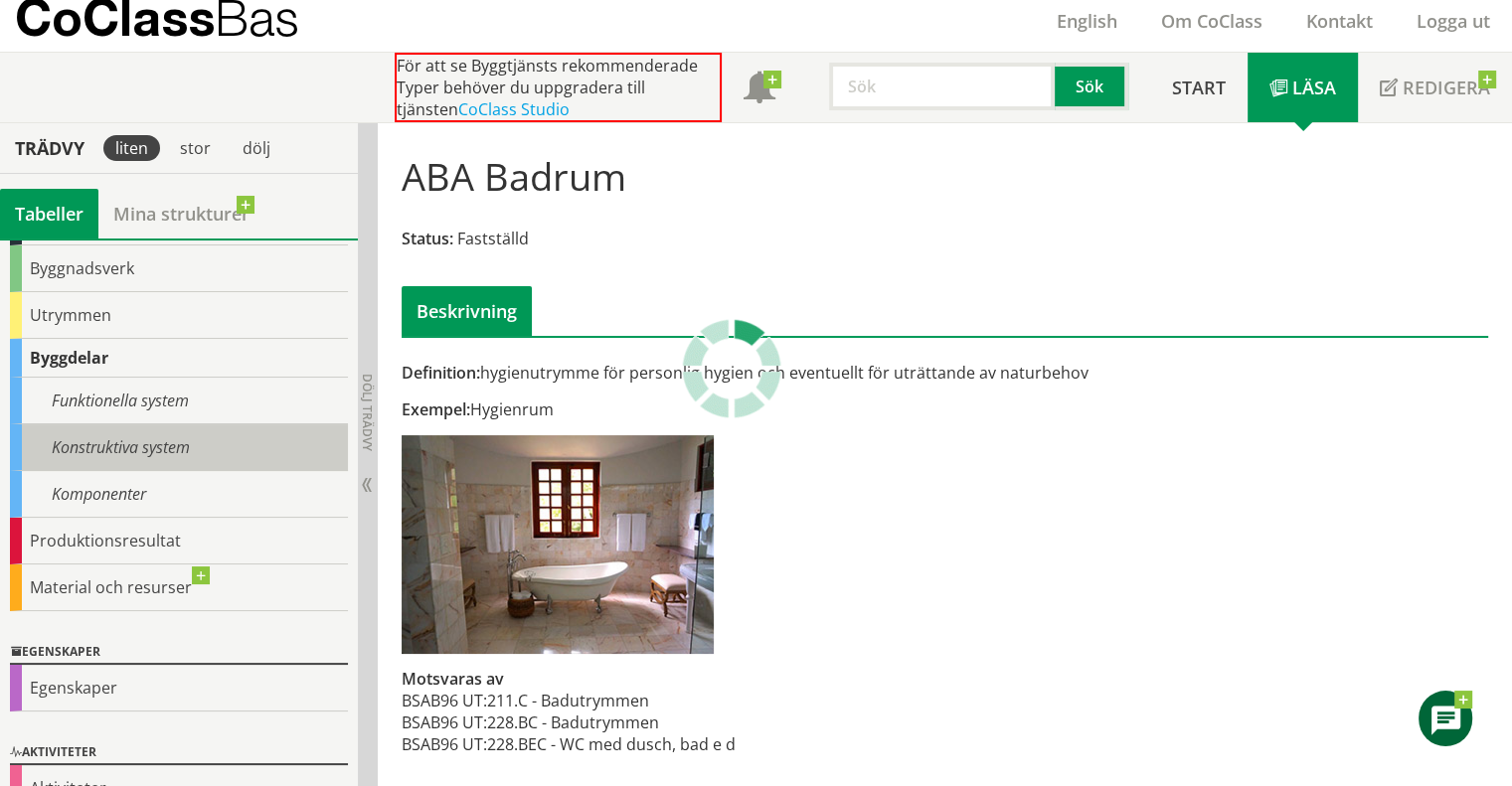 scroll, scrollTop: 176, scrollLeft: 0, axis: vertical 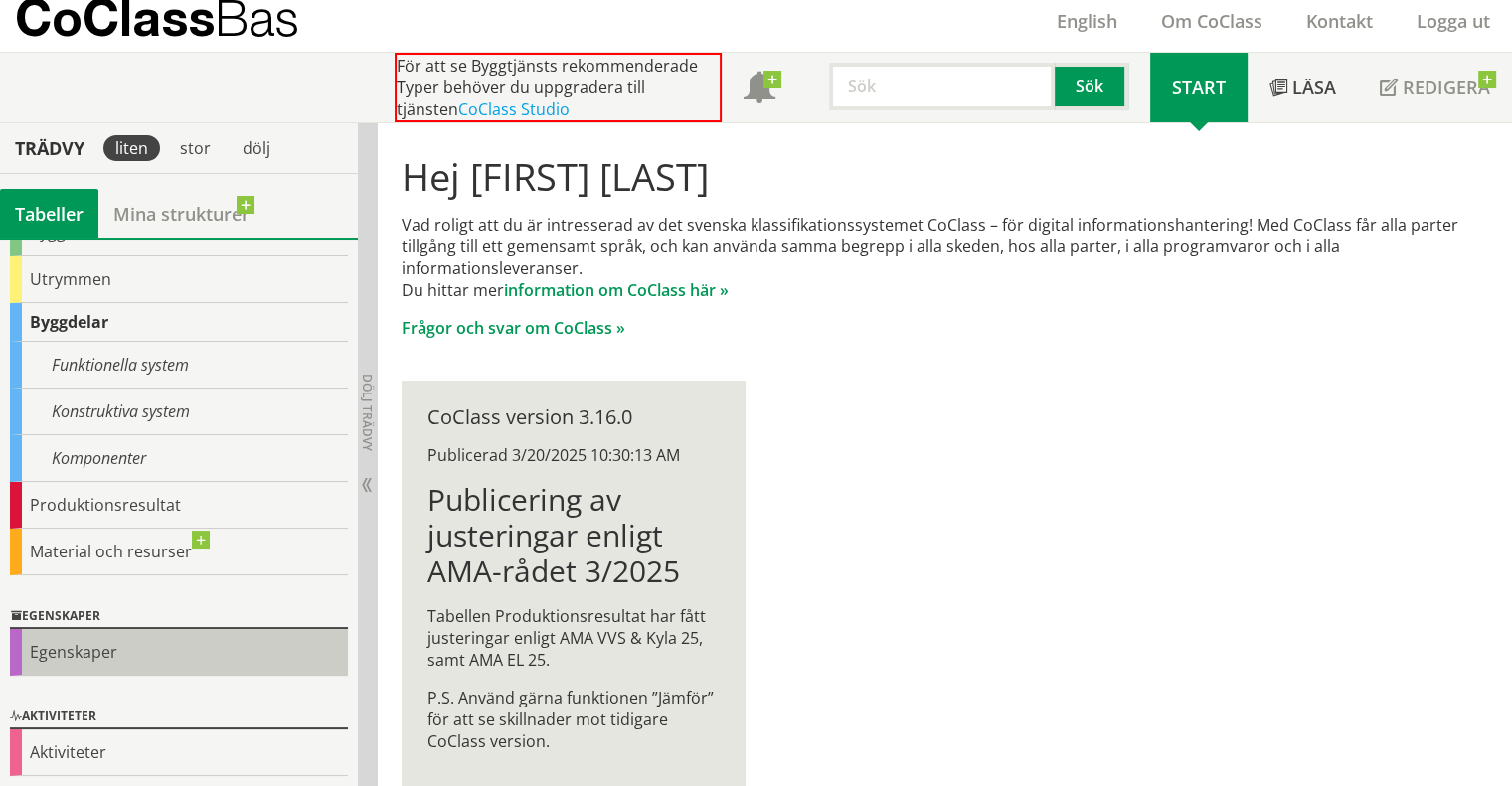 click on "Egenskaper" at bounding box center [179, 652] 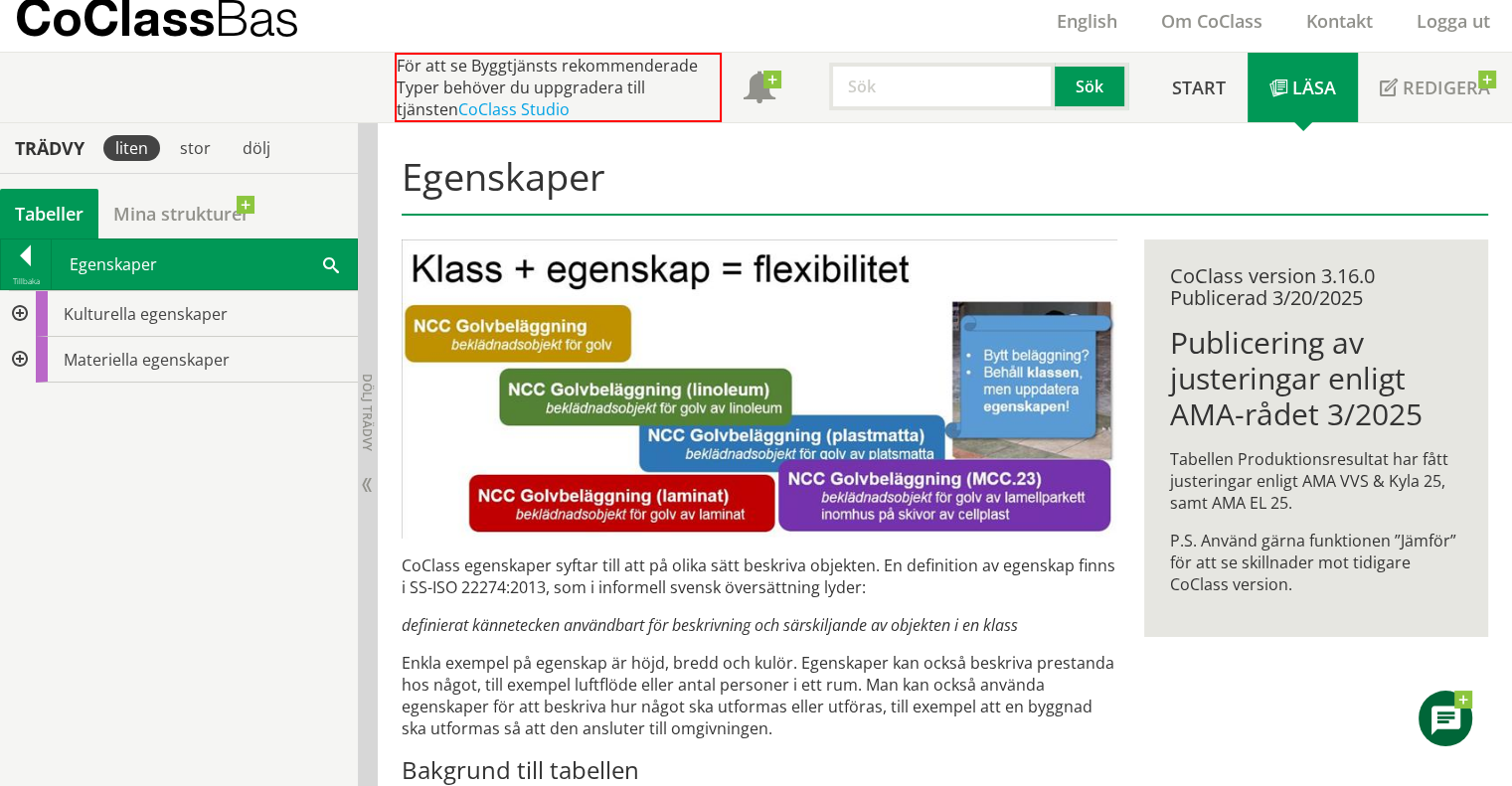 click at bounding box center (18, 360) 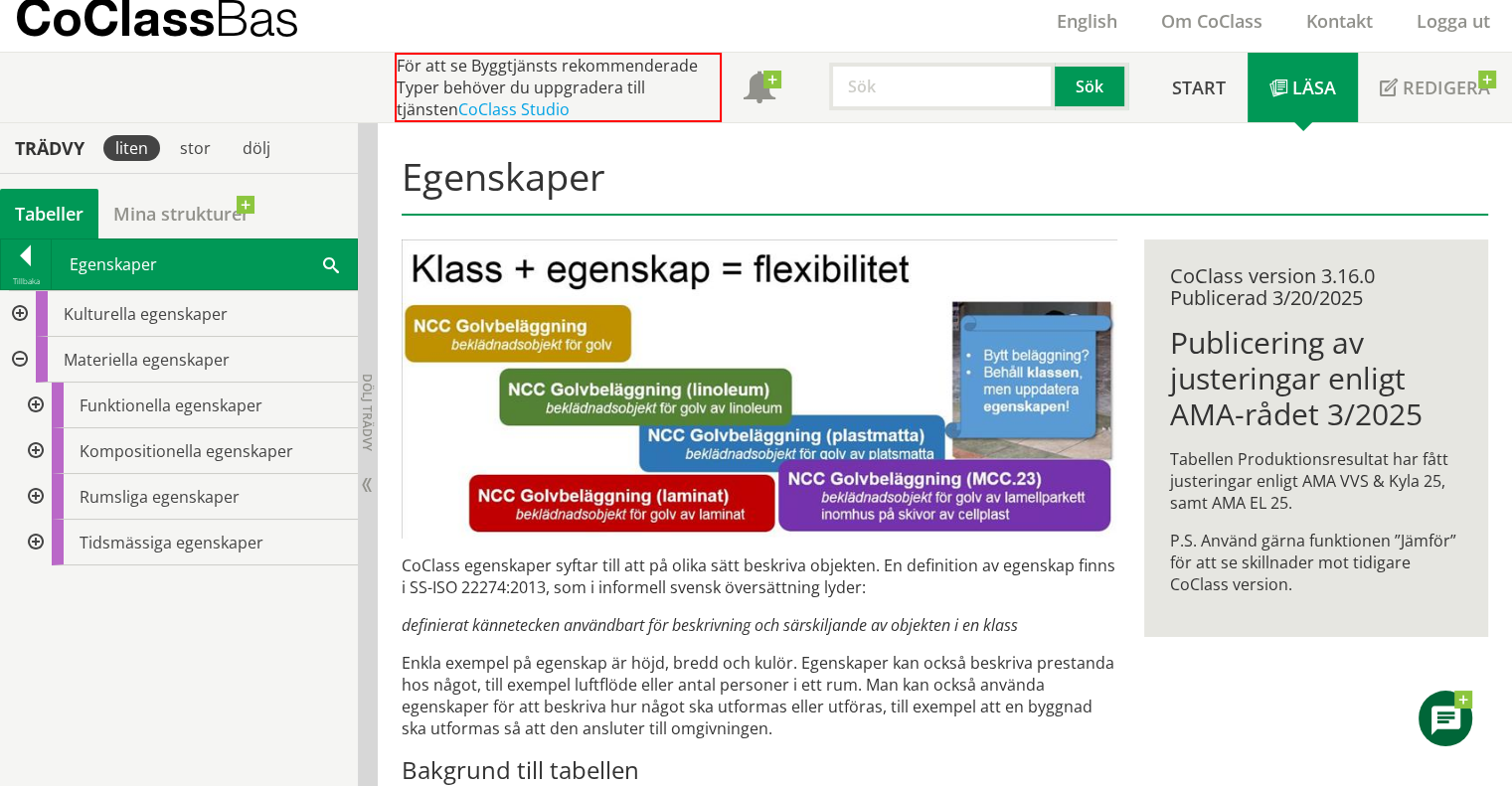 click at bounding box center (34, 405) 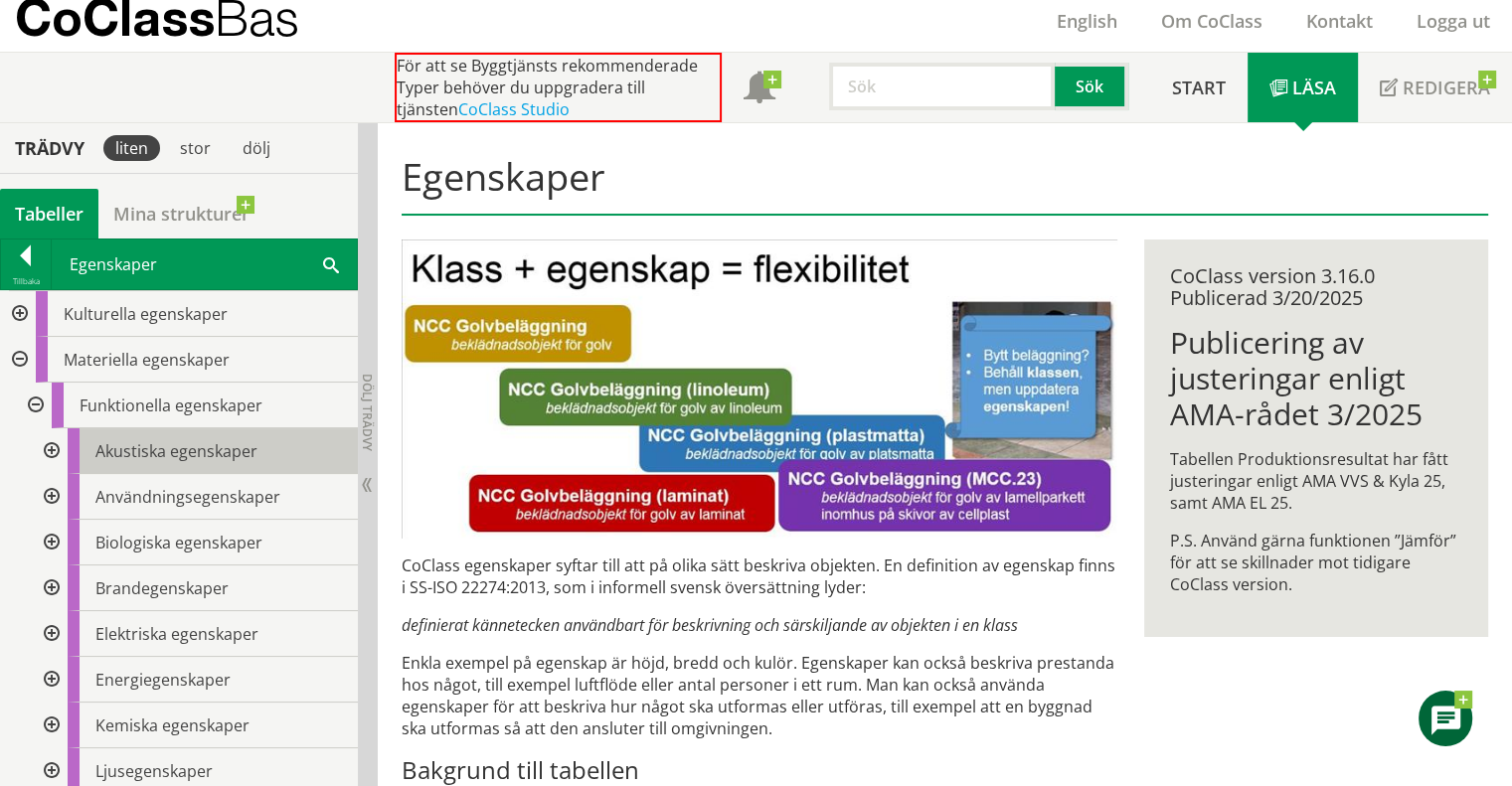 scroll, scrollTop: 99, scrollLeft: 0, axis: vertical 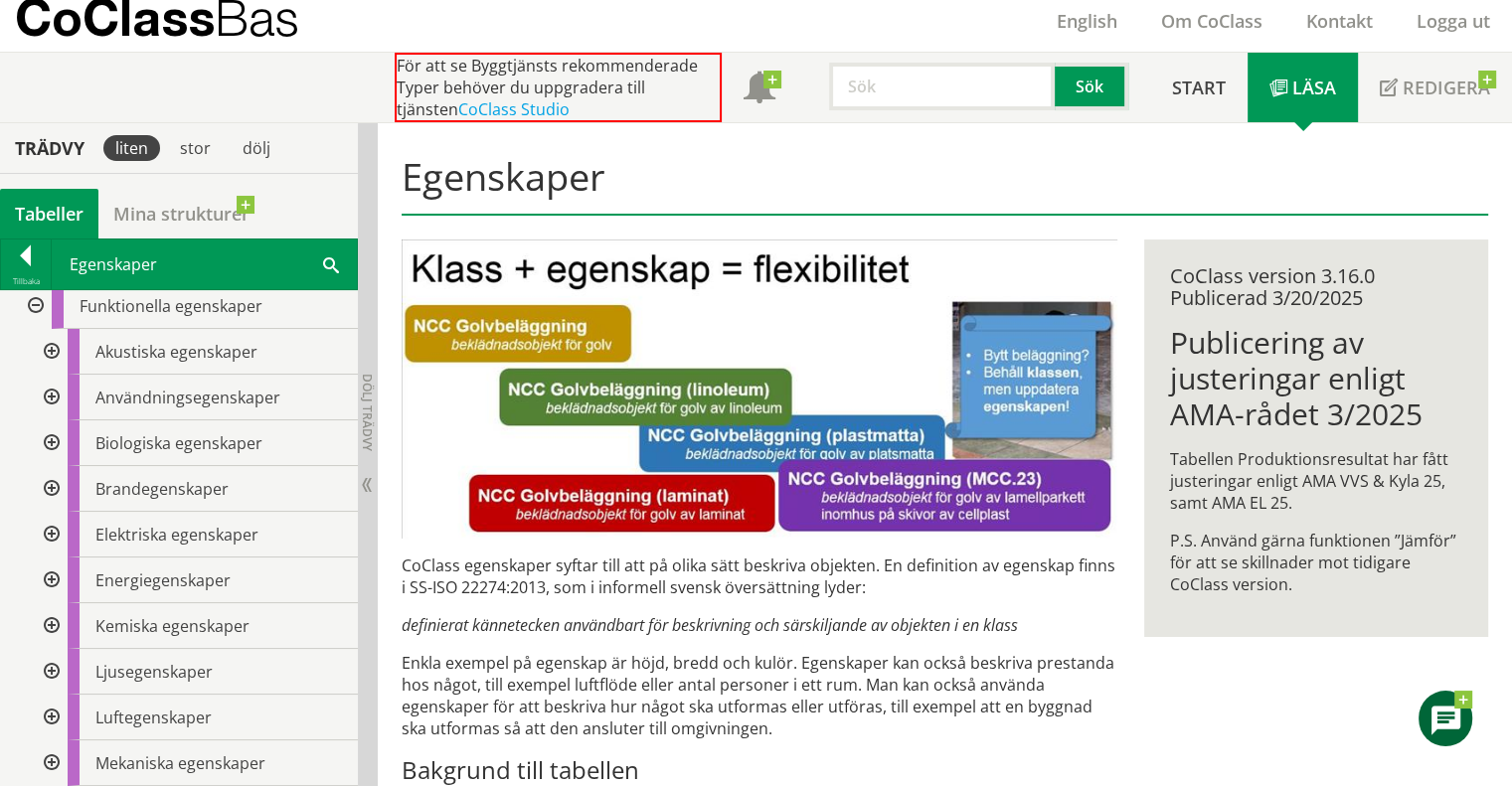 click at bounding box center [50, 352] 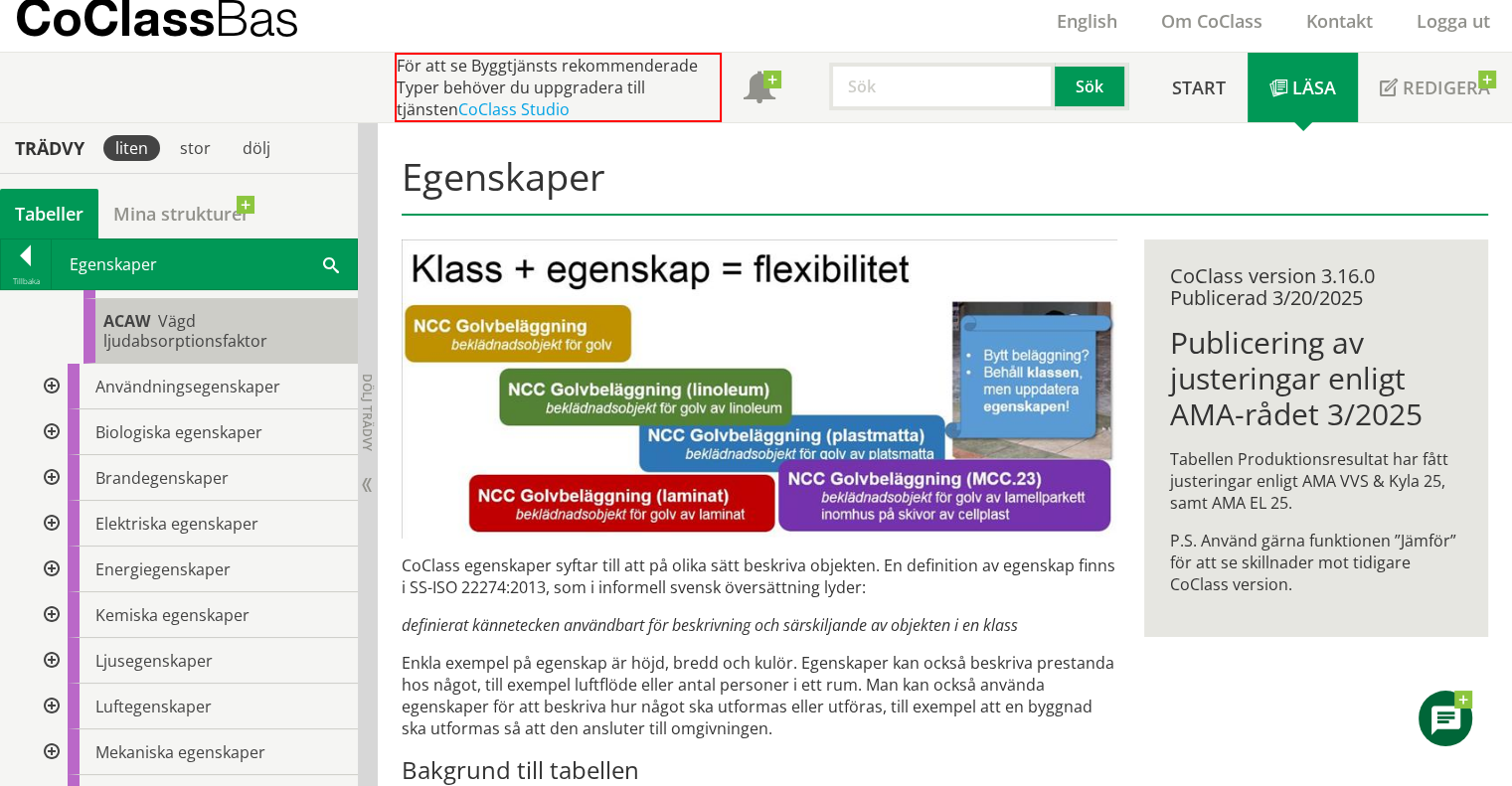 scroll, scrollTop: 696, scrollLeft: 0, axis: vertical 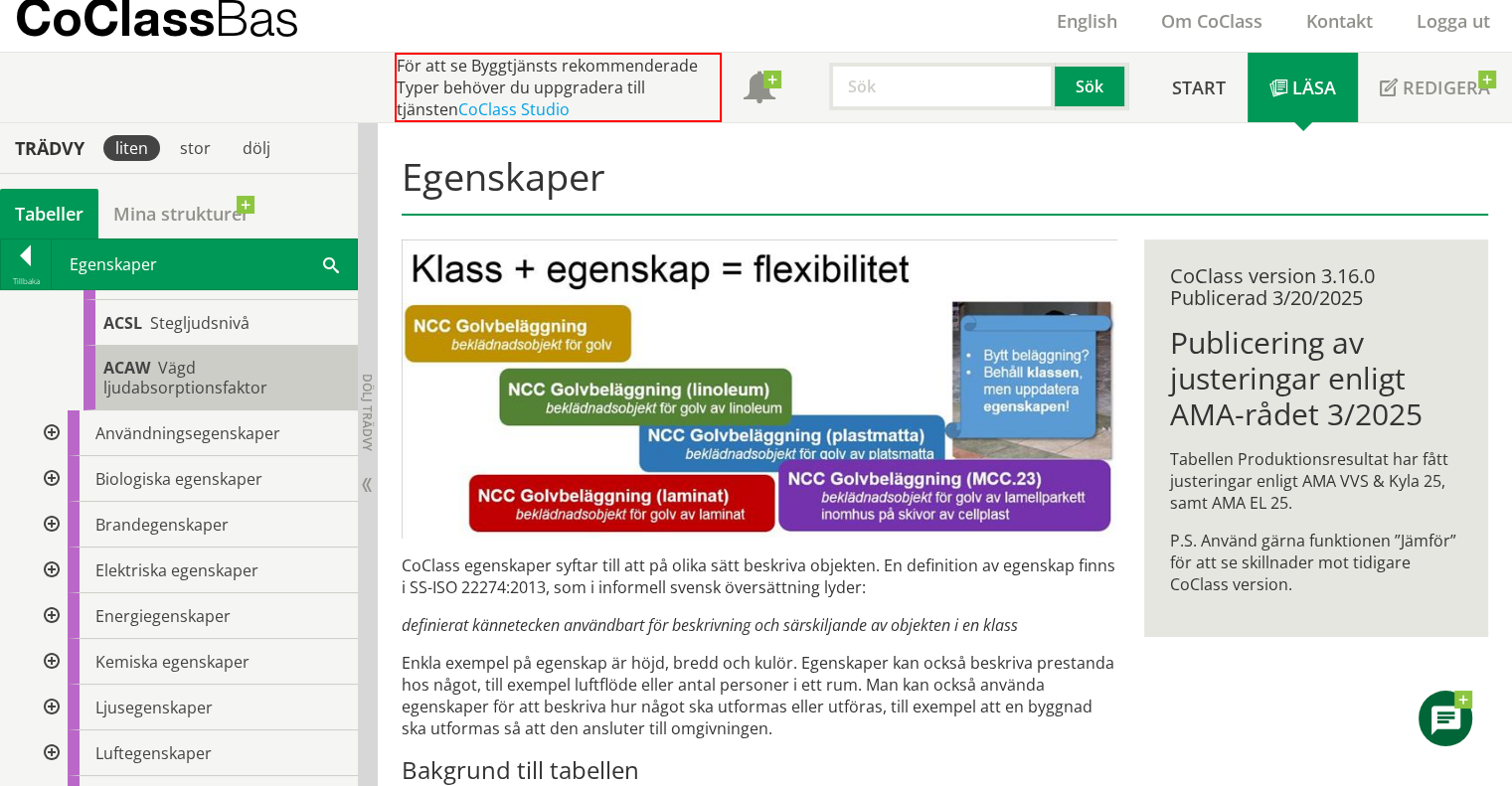 click on "Vägd ljudabsorptionsfaktor" at bounding box center (185, 378) 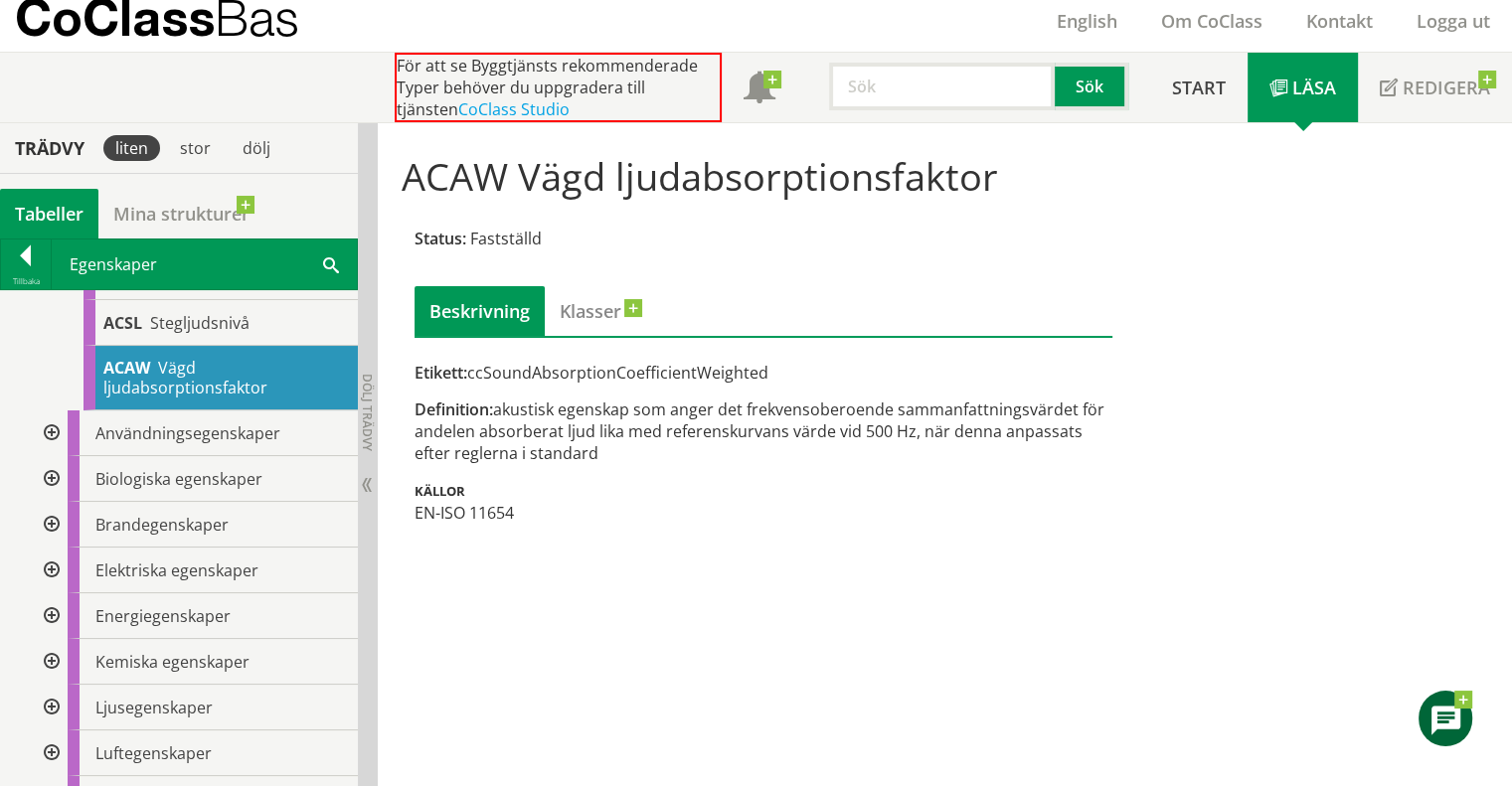 drag, startPoint x: 567, startPoint y: 372, endPoint x: 759, endPoint y: 365, distance: 192.12756 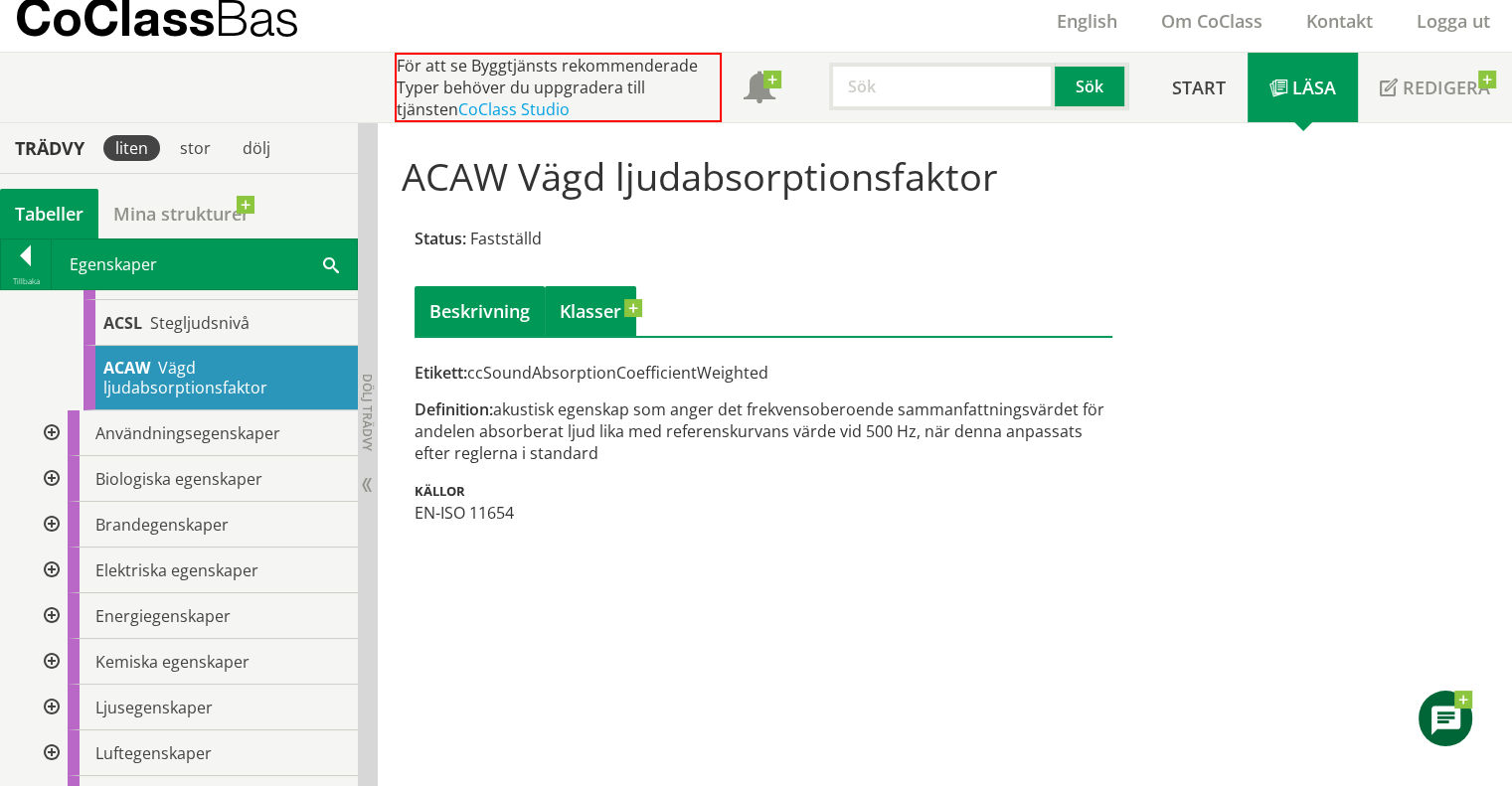 click on "Klasser" at bounding box center (590, 311) 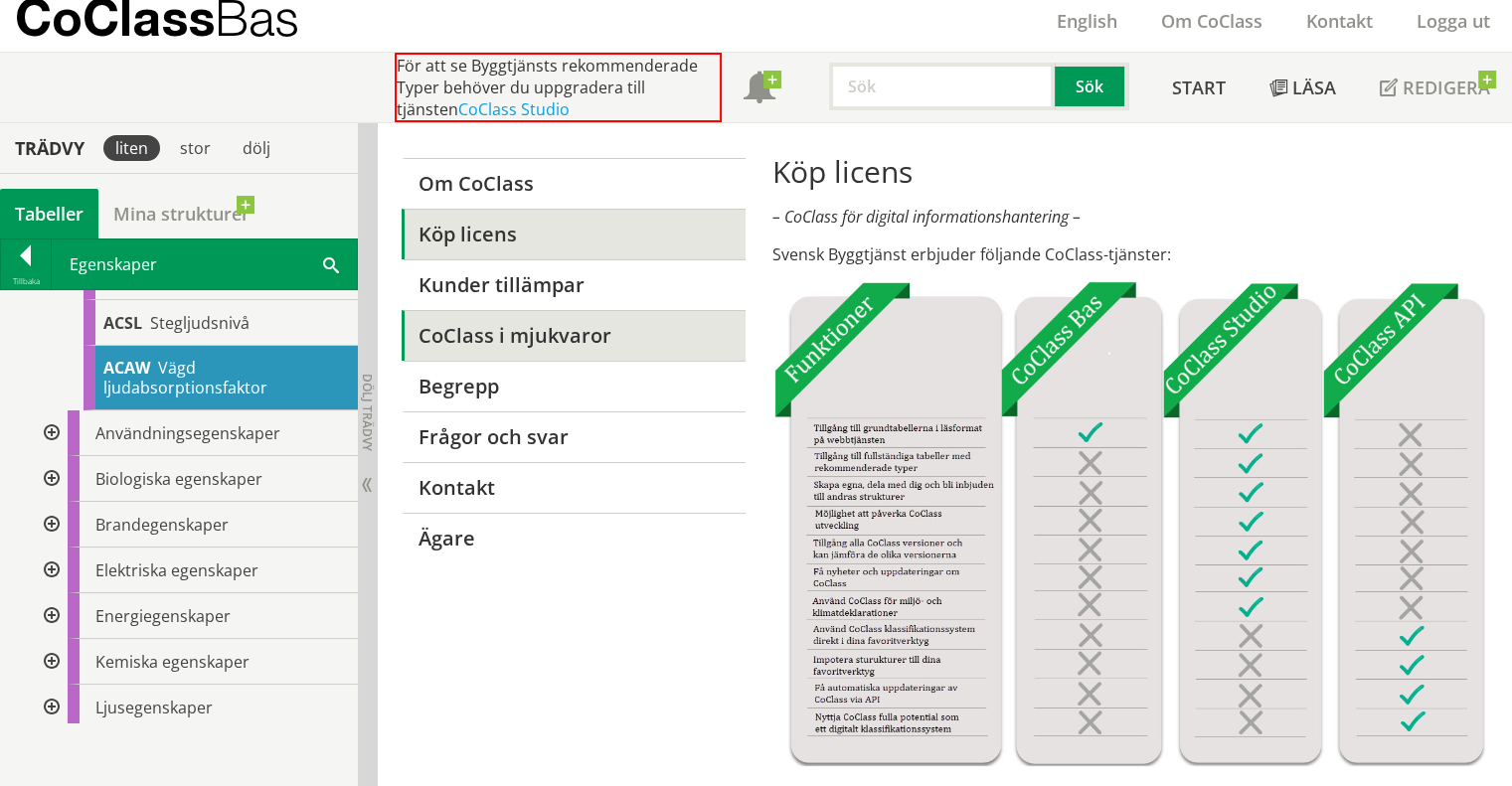 scroll, scrollTop: 0, scrollLeft: 0, axis: both 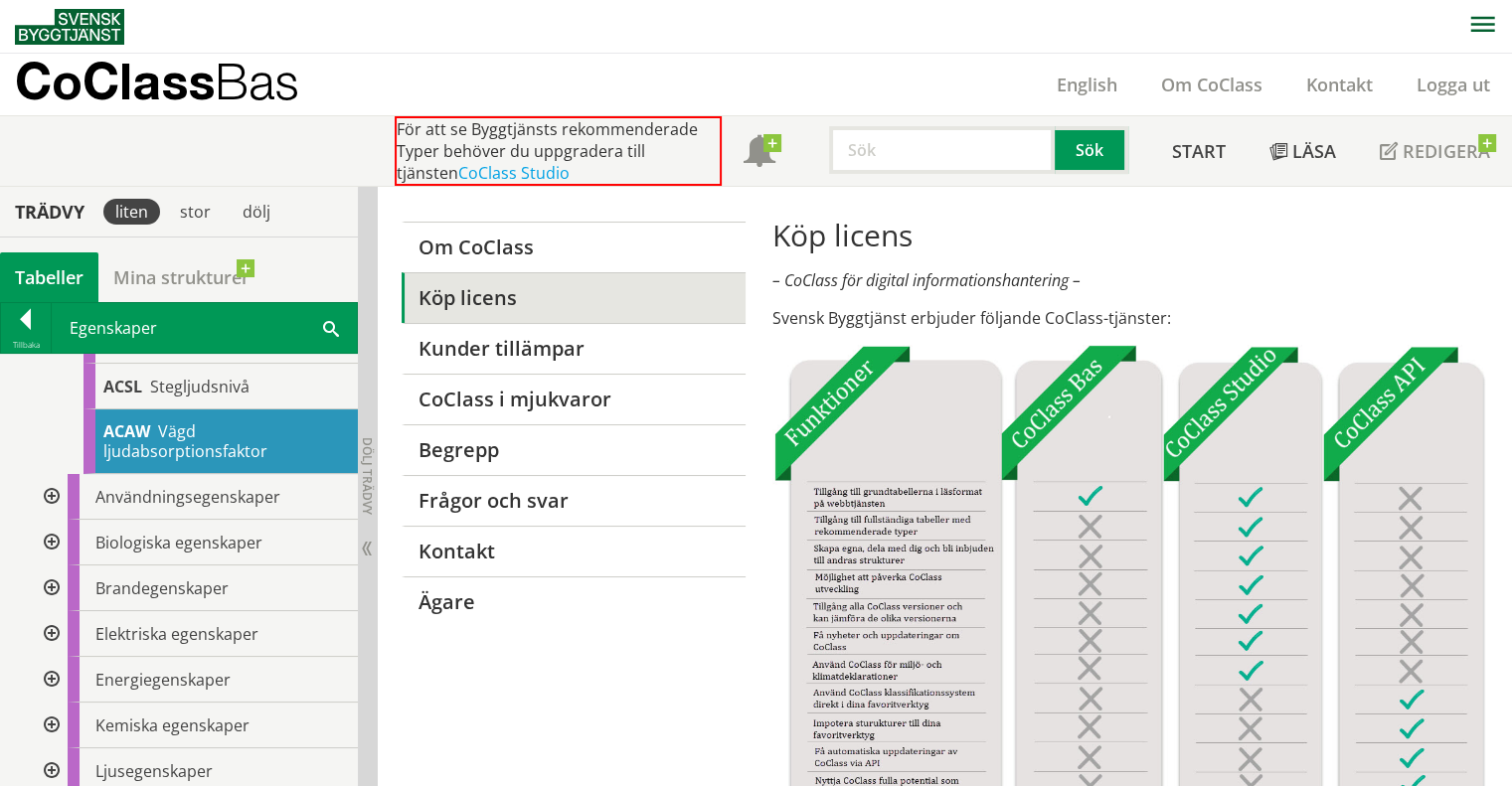 click on "Bas" at bounding box center (256, 80) 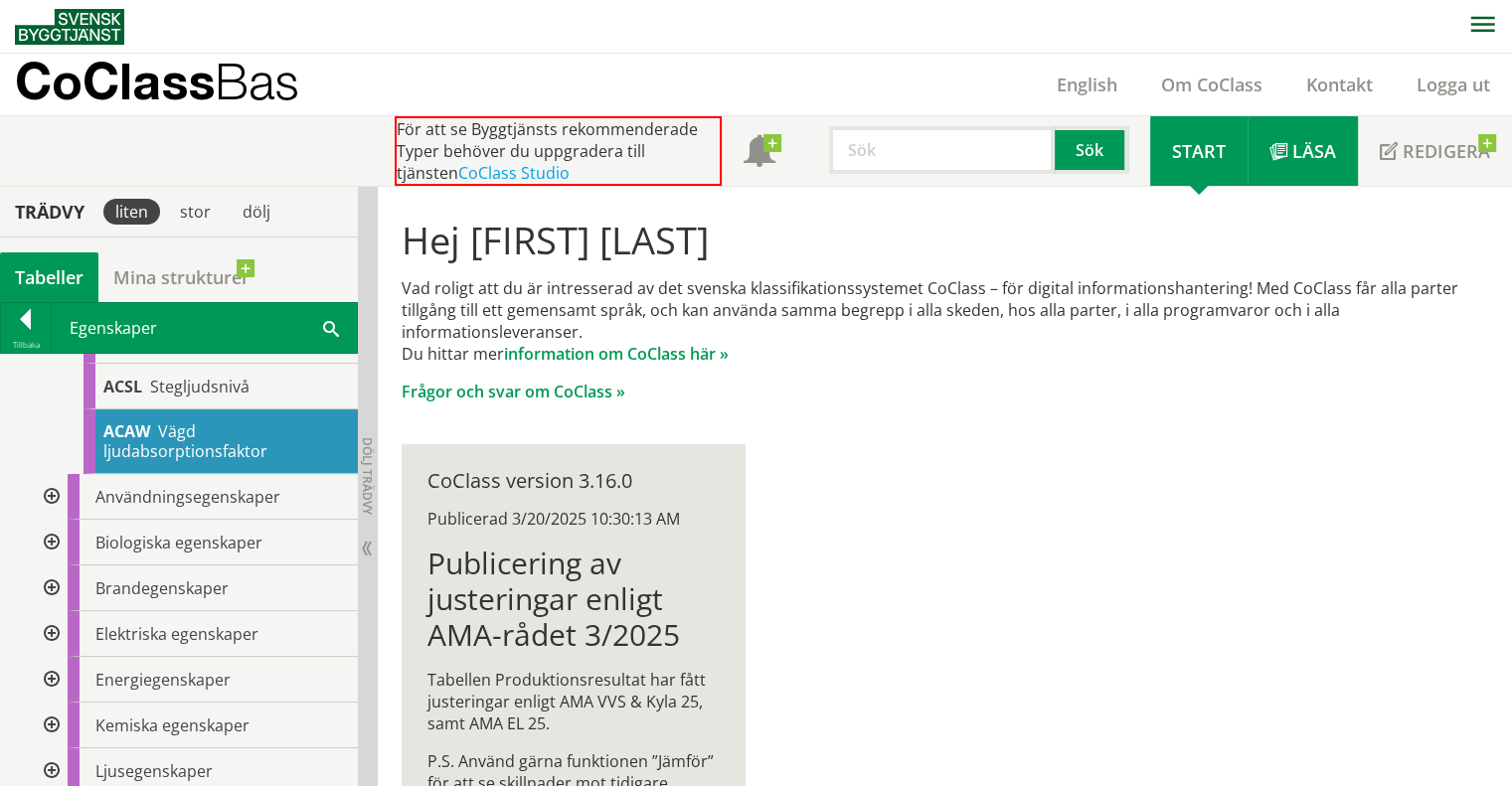 click on "Läsa" at bounding box center [1314, 151] 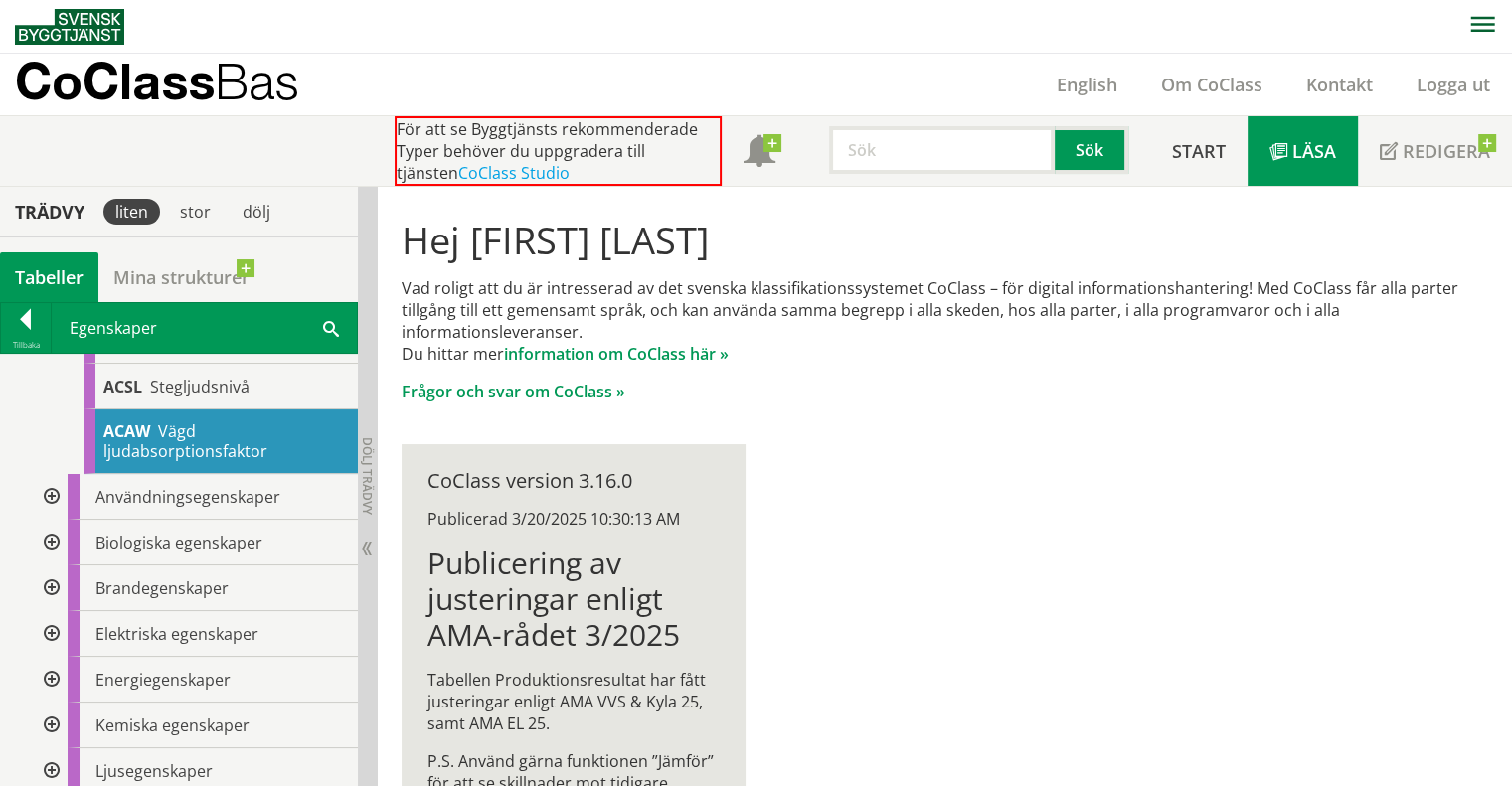 click on "Läsa" at bounding box center [1314, 151] 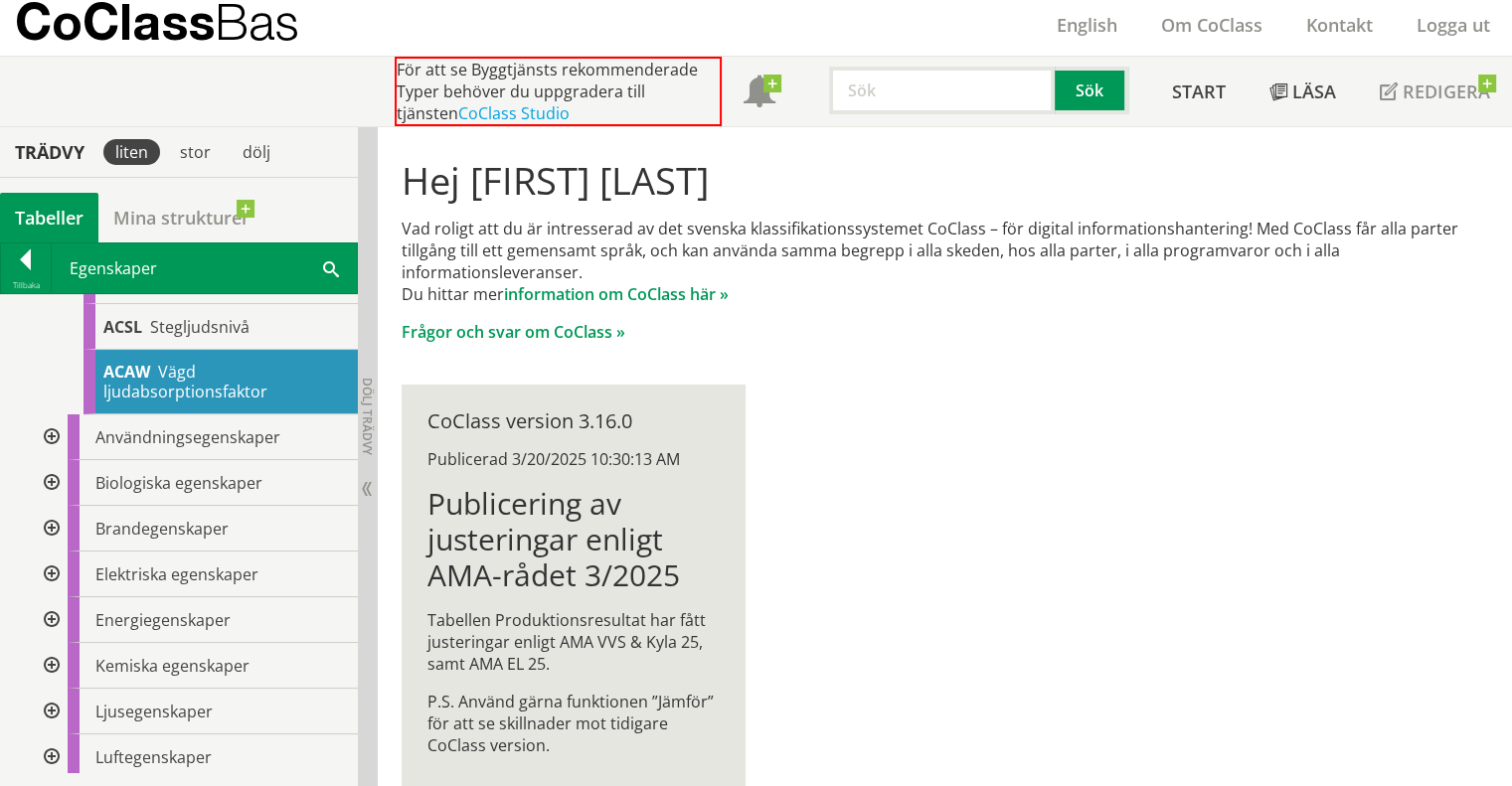 scroll, scrollTop: 0, scrollLeft: 0, axis: both 